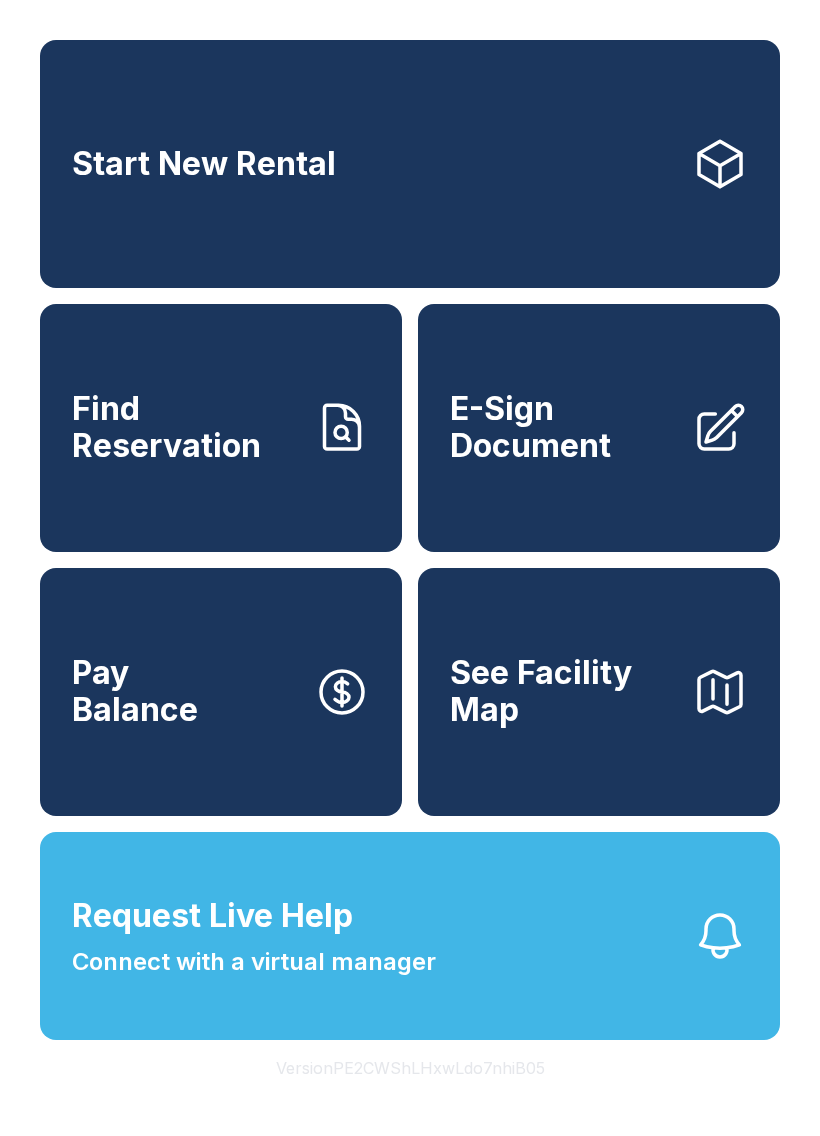 scroll, scrollTop: 0, scrollLeft: 0, axis: both 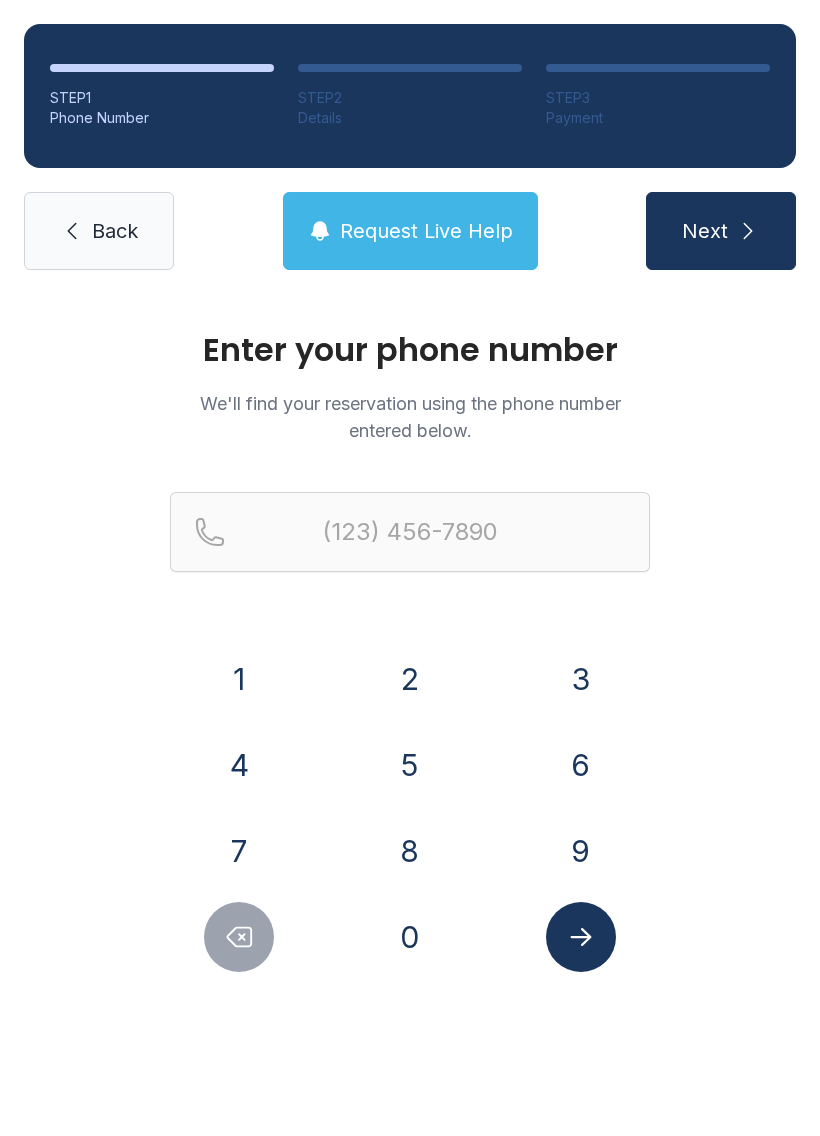 click on "8" at bounding box center (410, 851) 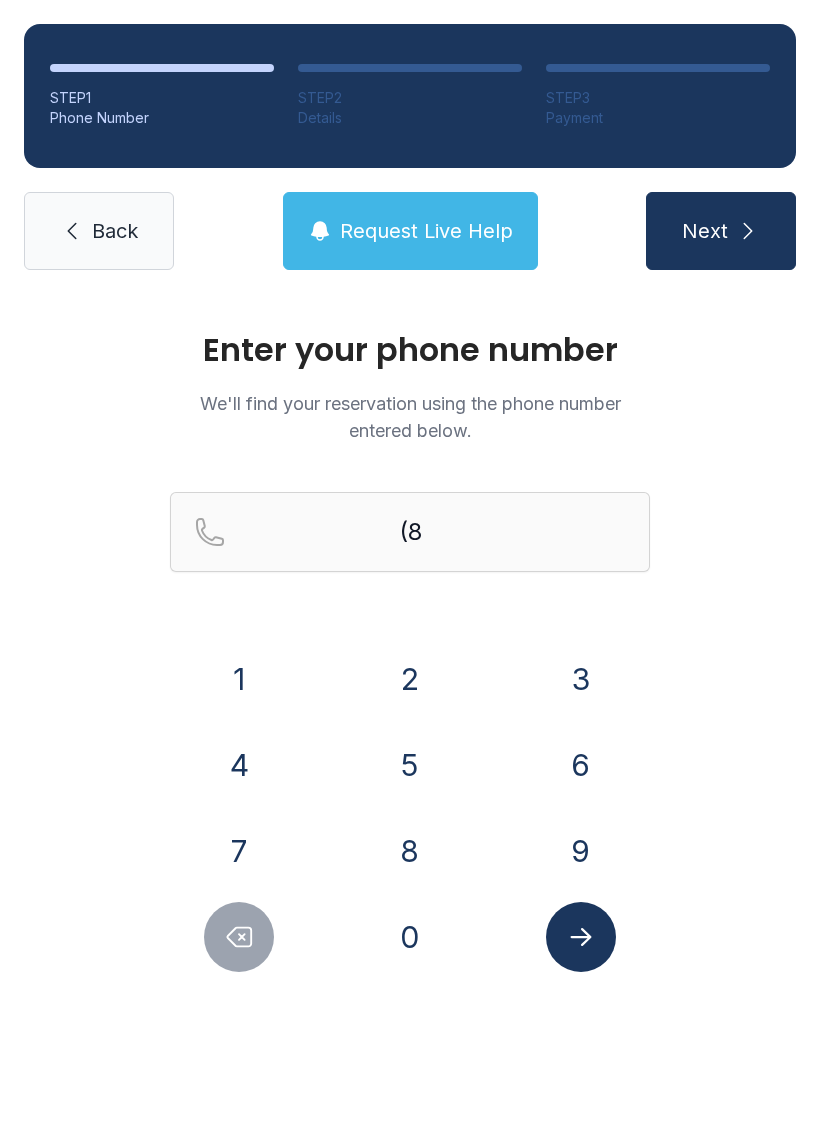 click on "0" at bounding box center (410, 937) 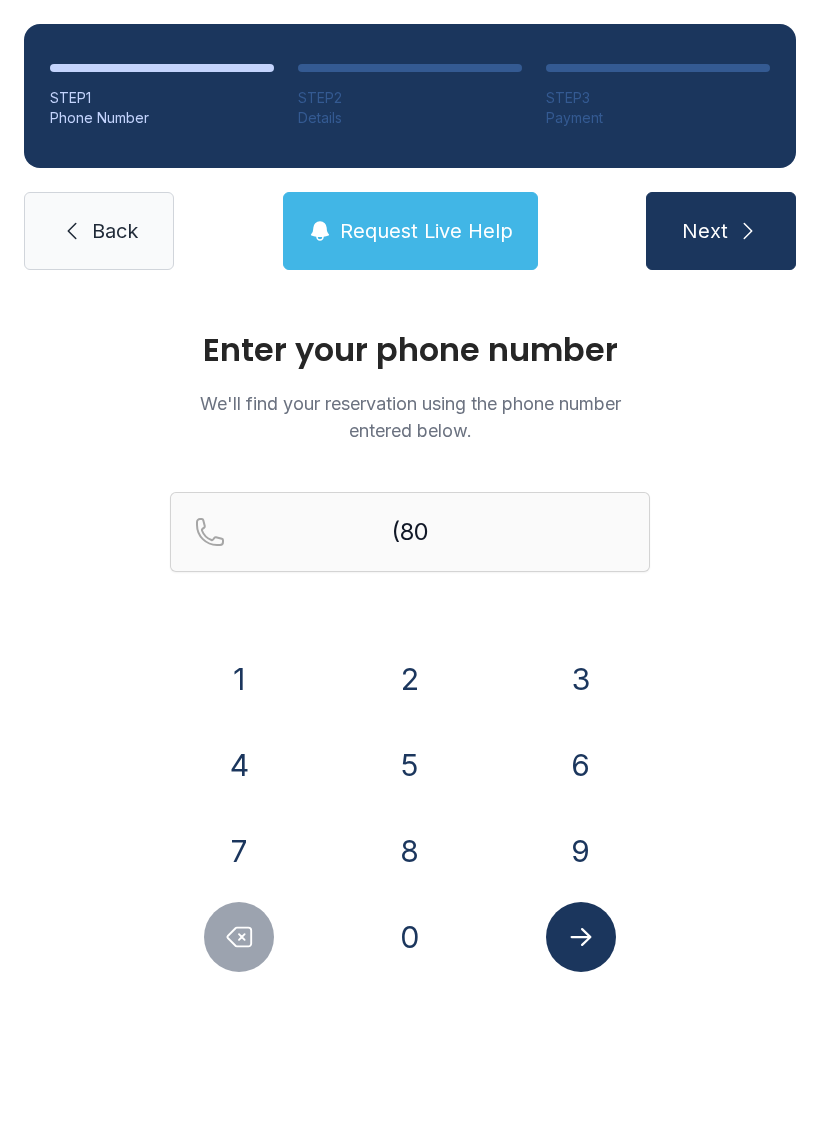 click on "3" at bounding box center [581, 679] 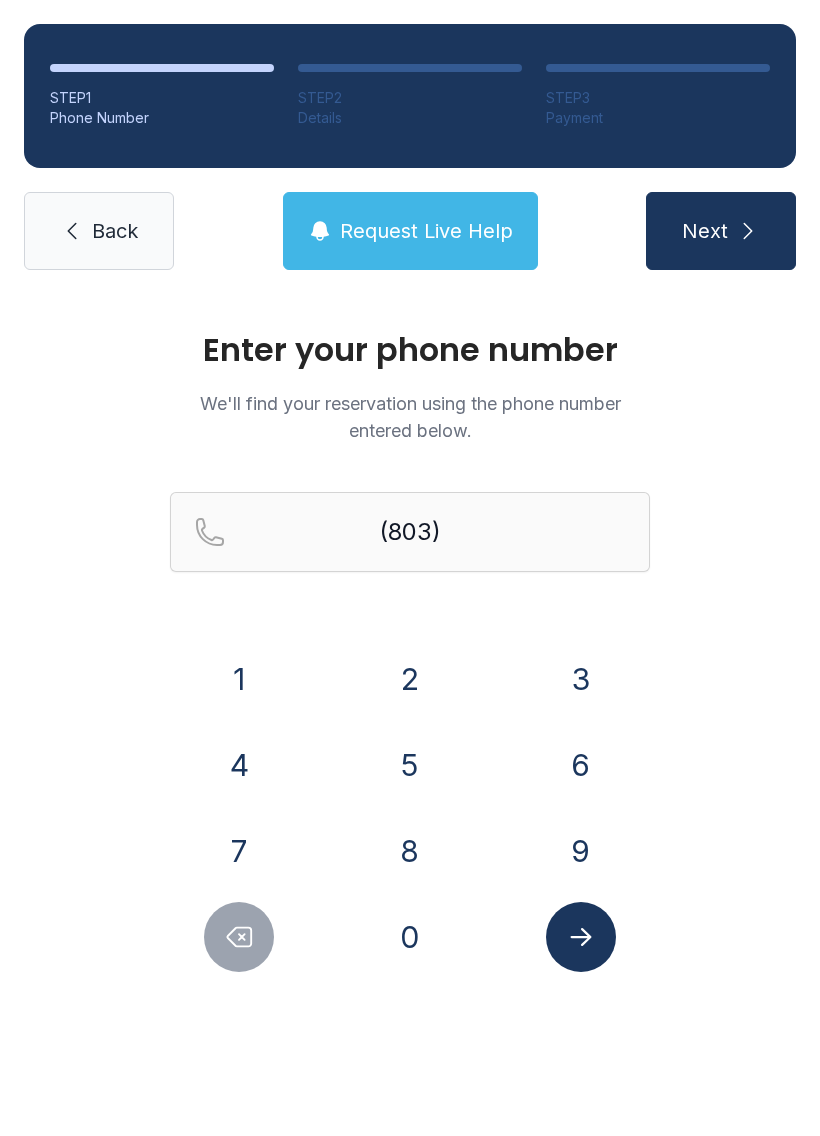 click on "4" at bounding box center (239, 765) 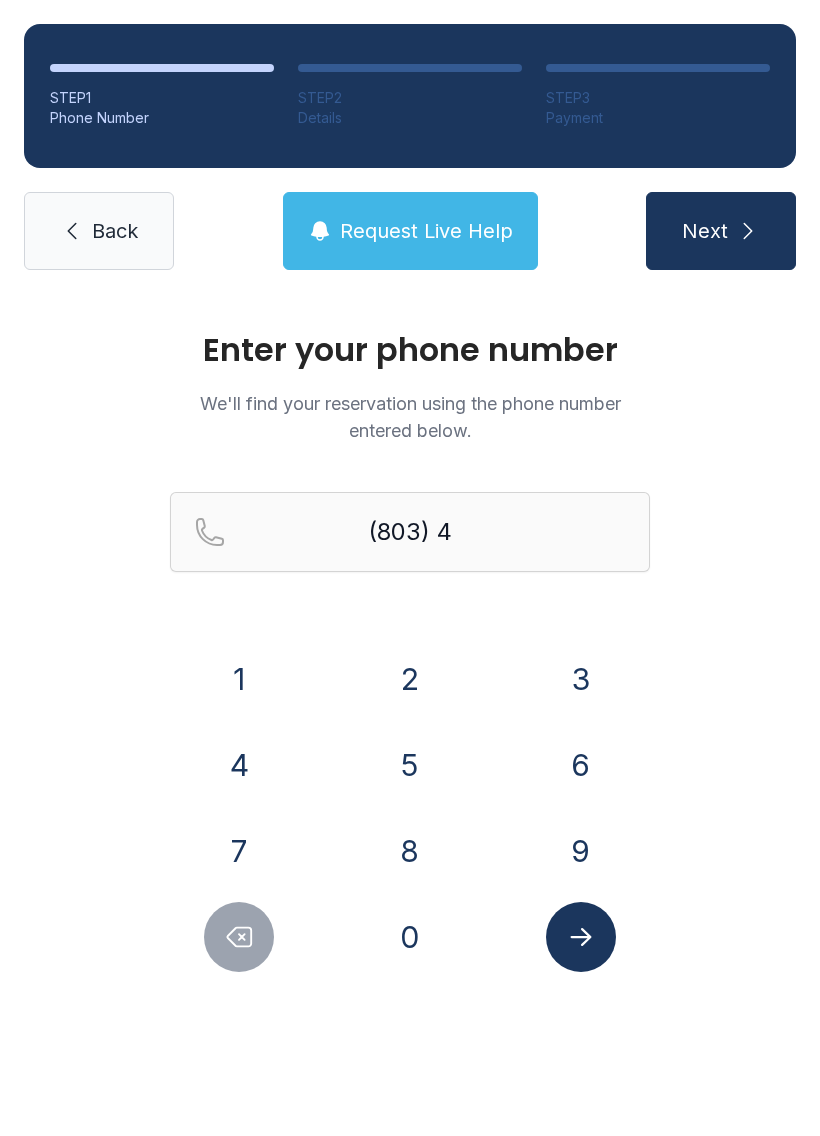 click on "3" at bounding box center (580, 679) 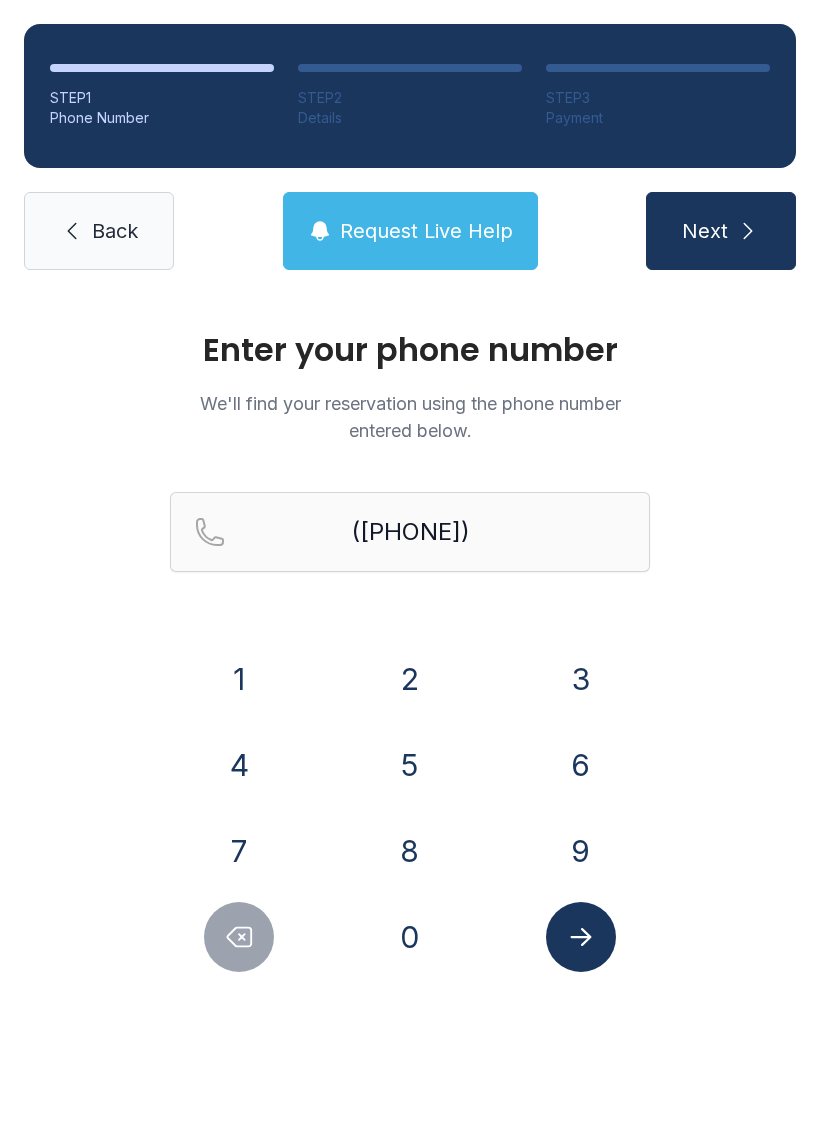 click on "1" at bounding box center (239, 679) 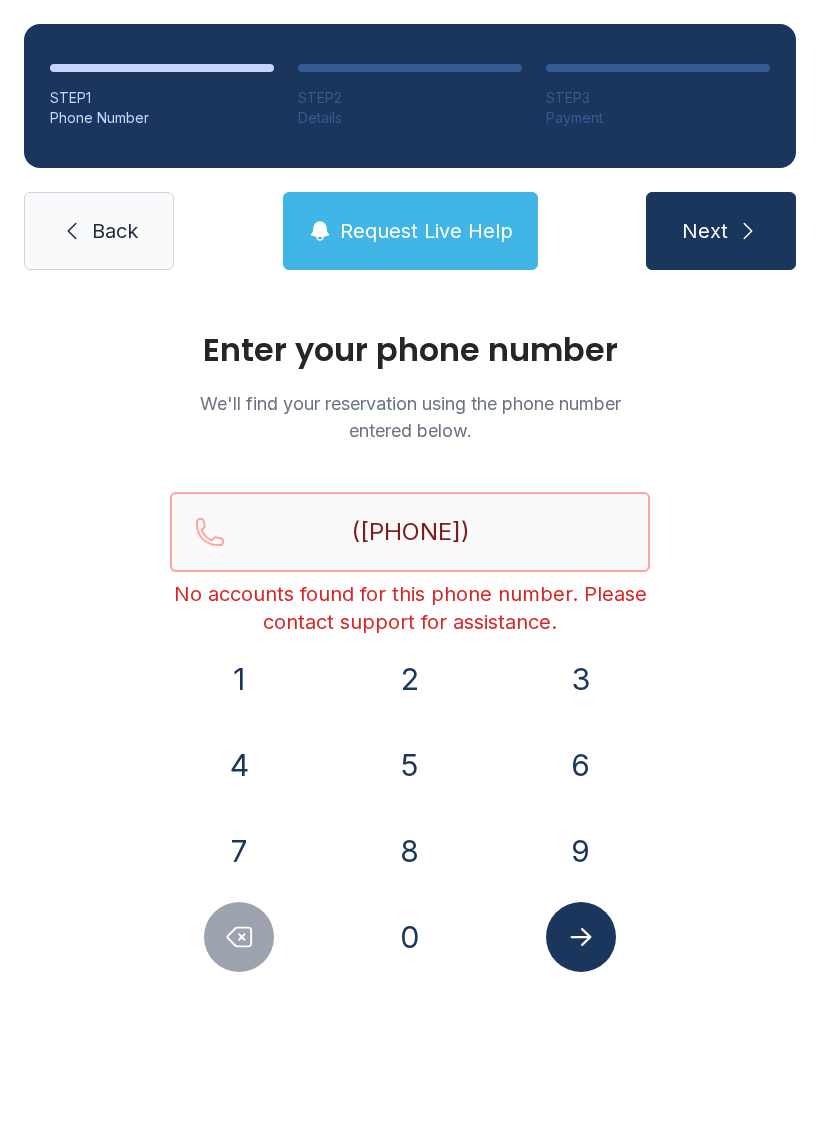 click on "([PHONE])" at bounding box center [410, 532] 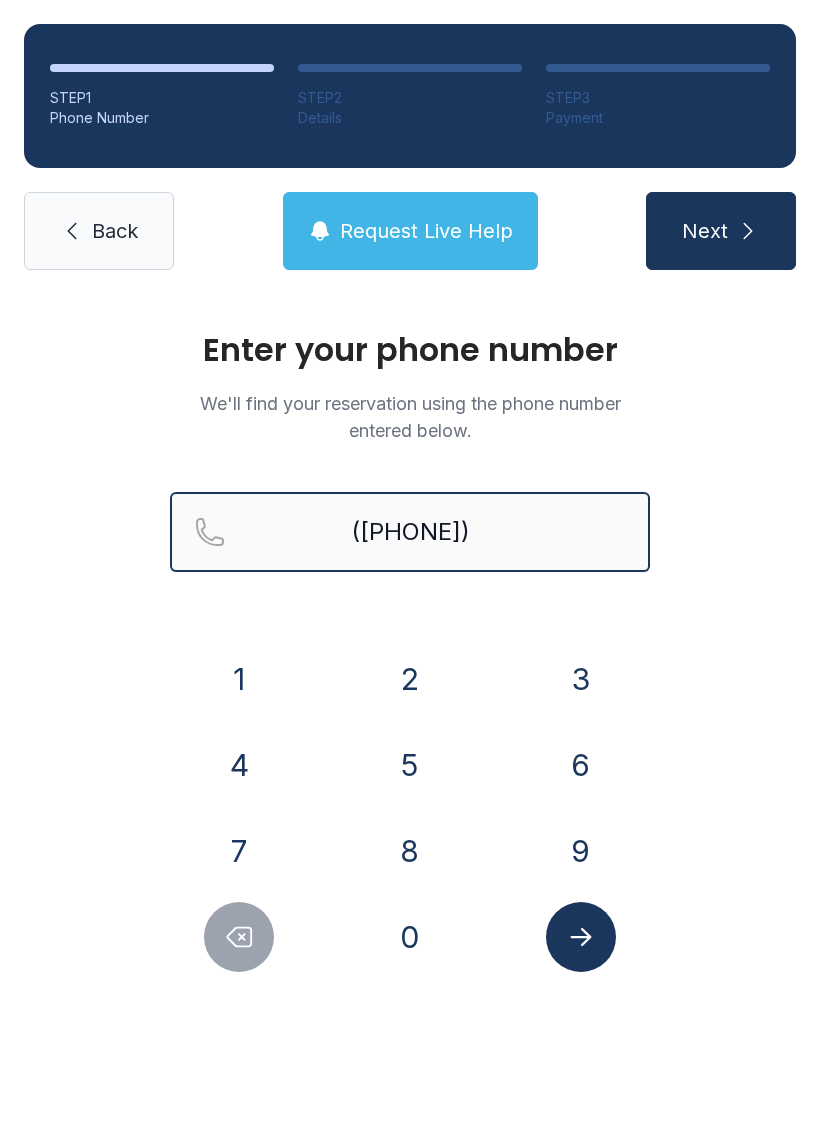 type on "([PHONE])" 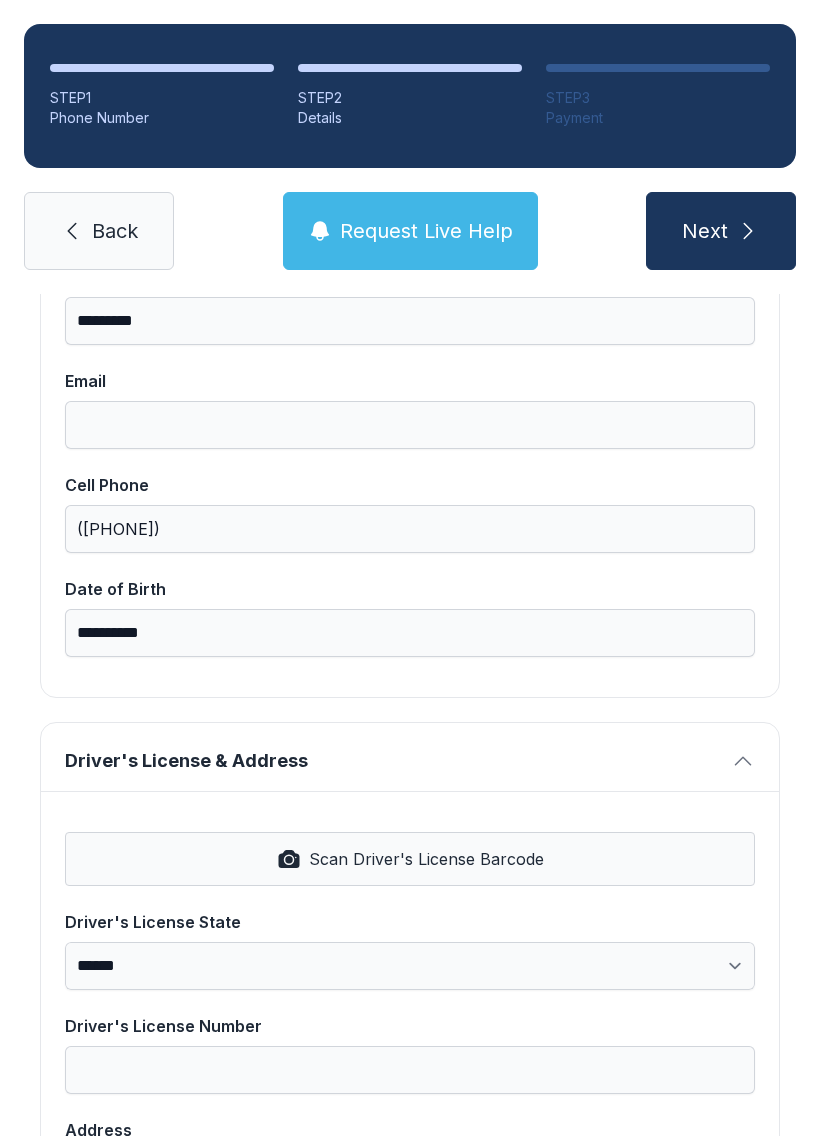 scroll, scrollTop: 355, scrollLeft: 0, axis: vertical 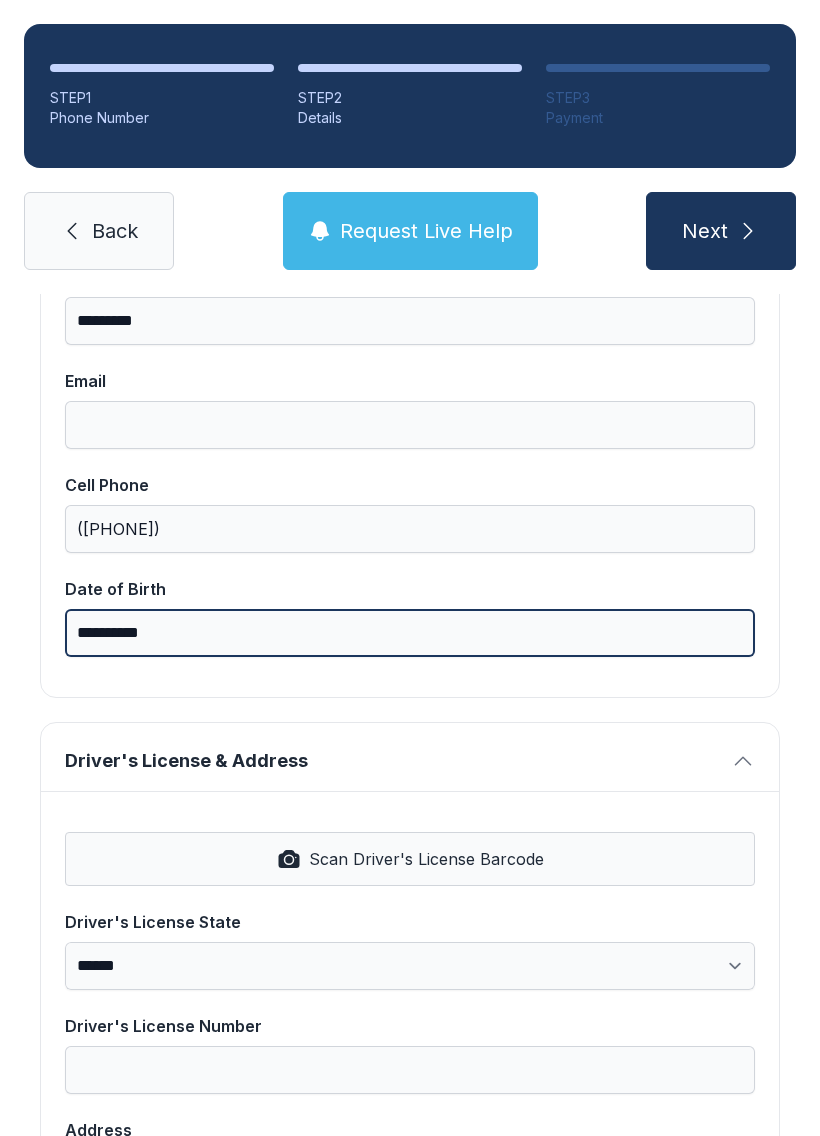click on "**********" at bounding box center (410, 633) 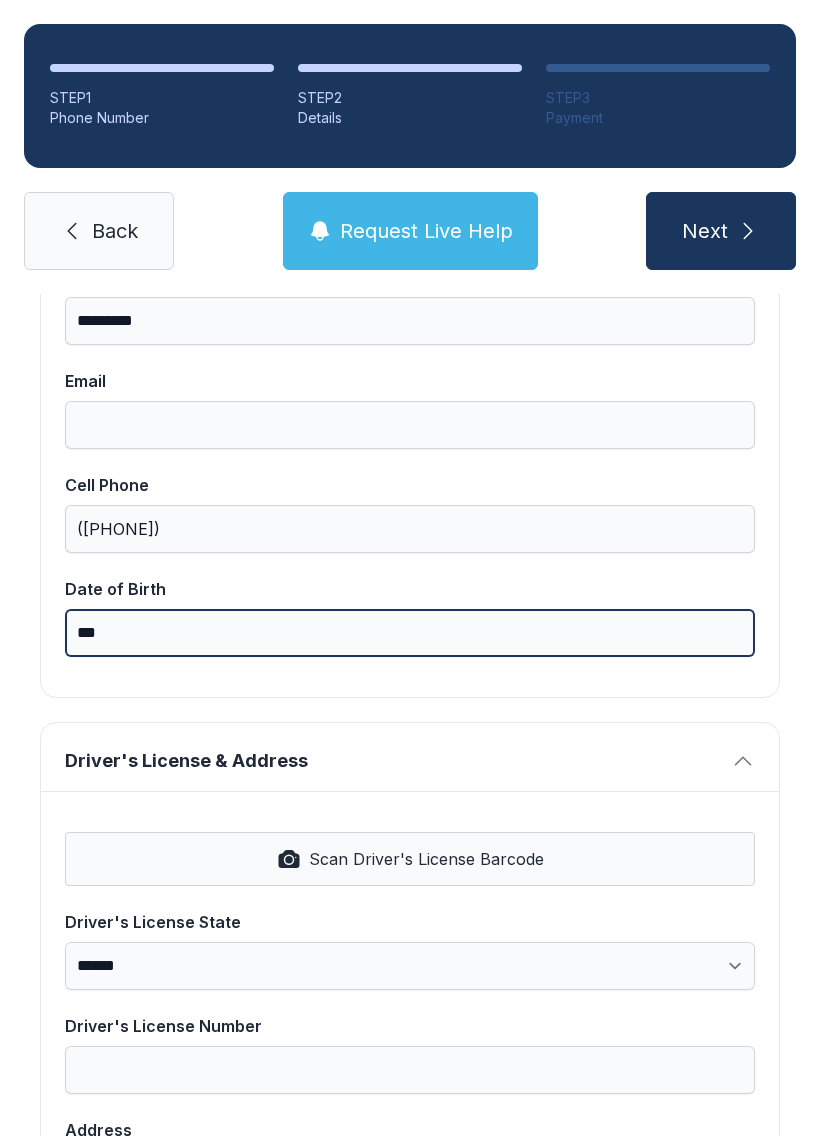 type on "*" 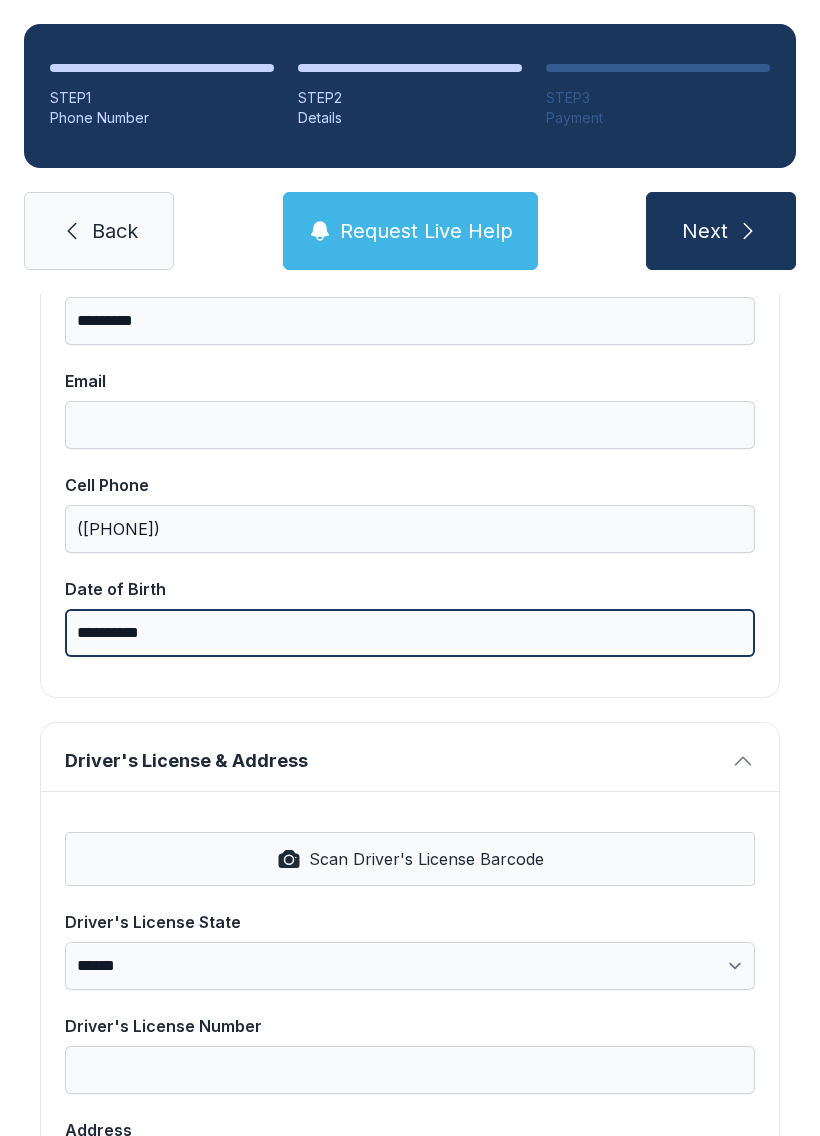 type on "**********" 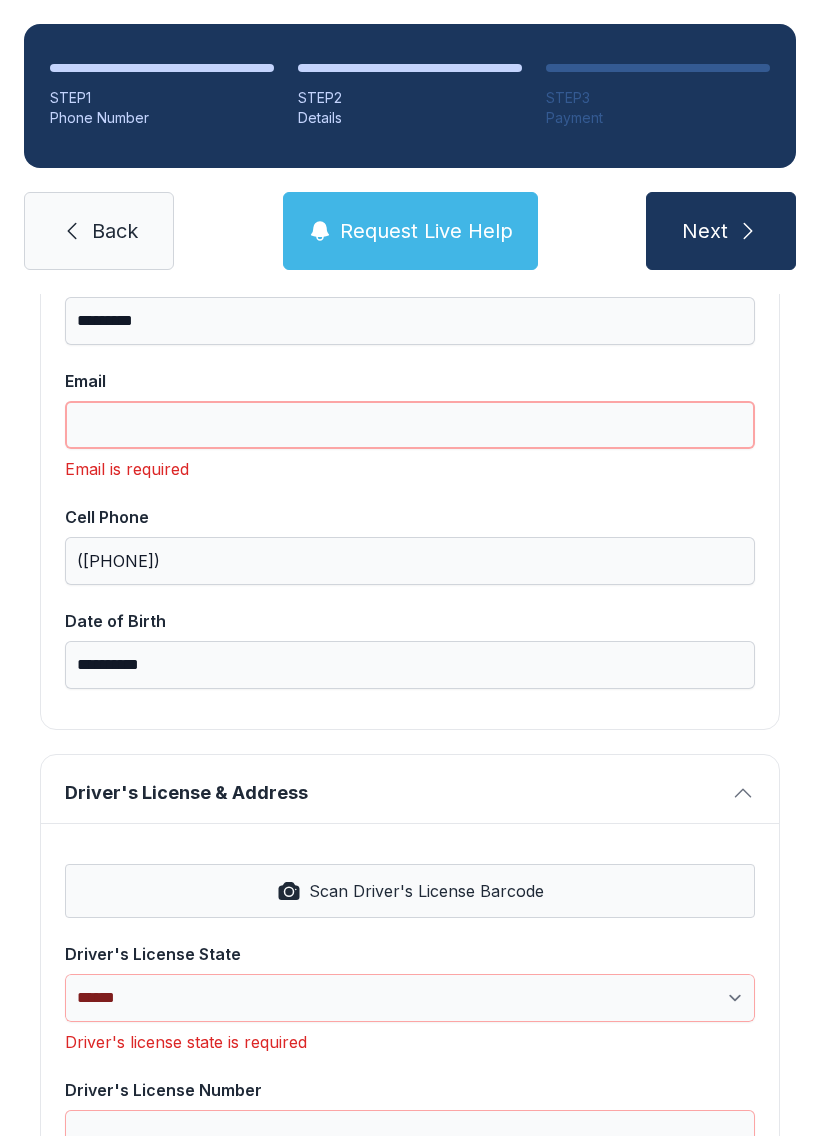 scroll, scrollTop: 382, scrollLeft: 0, axis: vertical 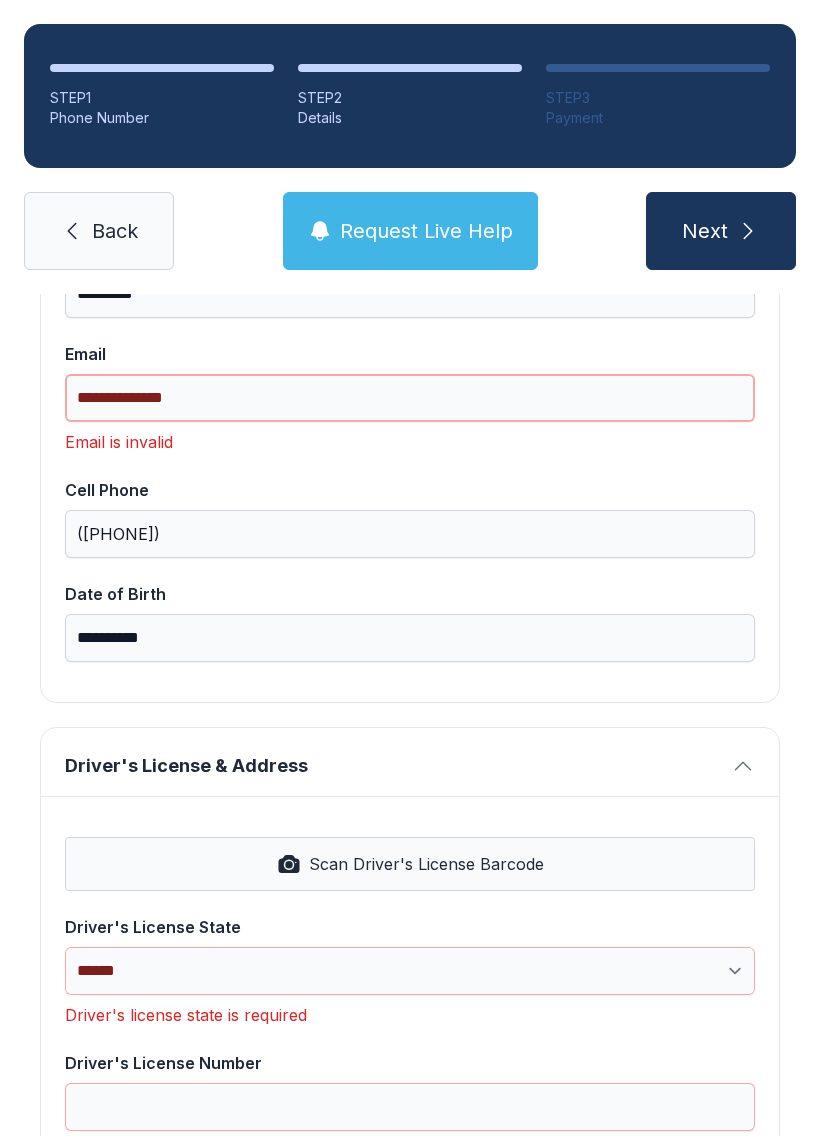 click on "**********" at bounding box center (410, 398) 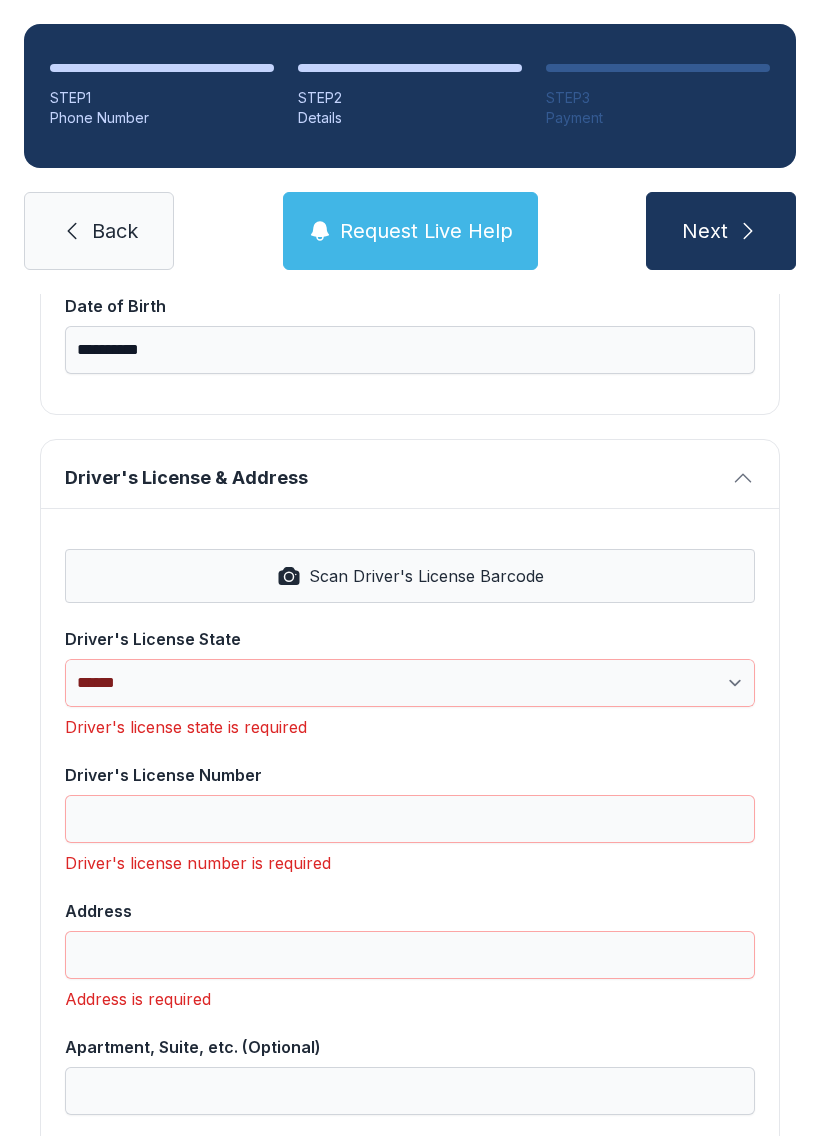 scroll, scrollTop: 642, scrollLeft: 0, axis: vertical 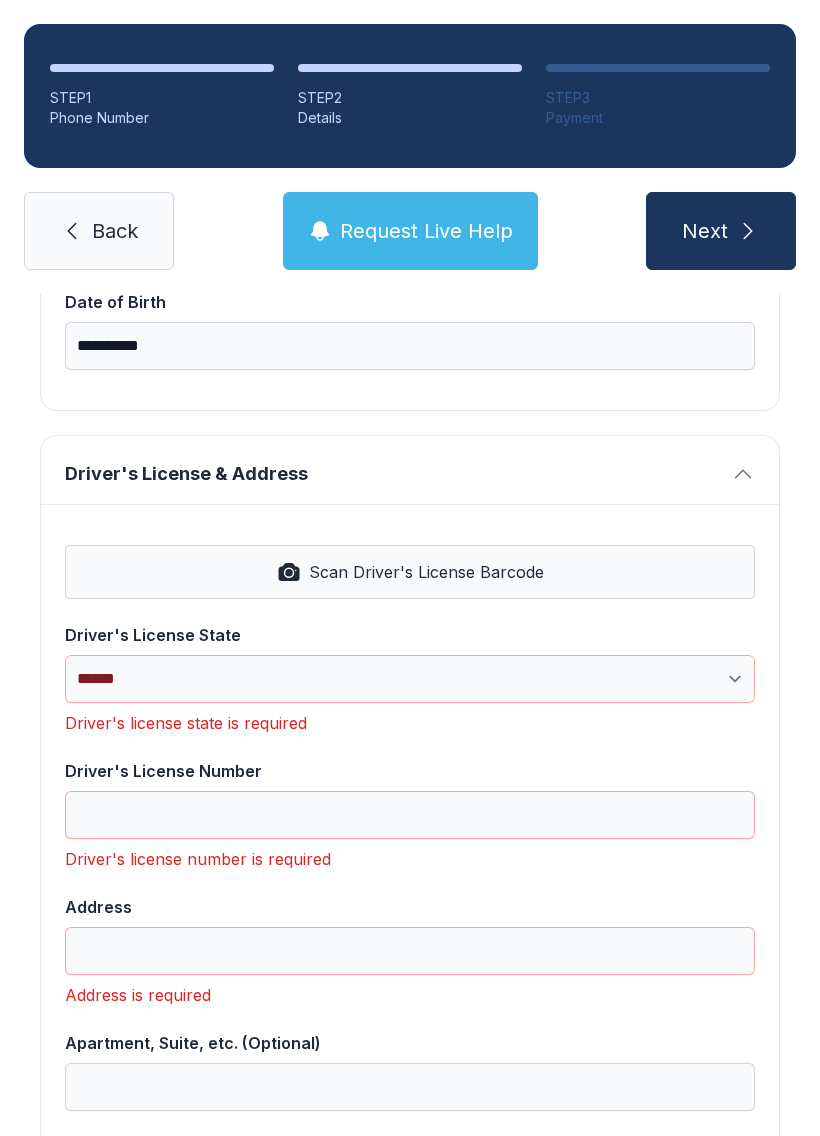 type on "**********" 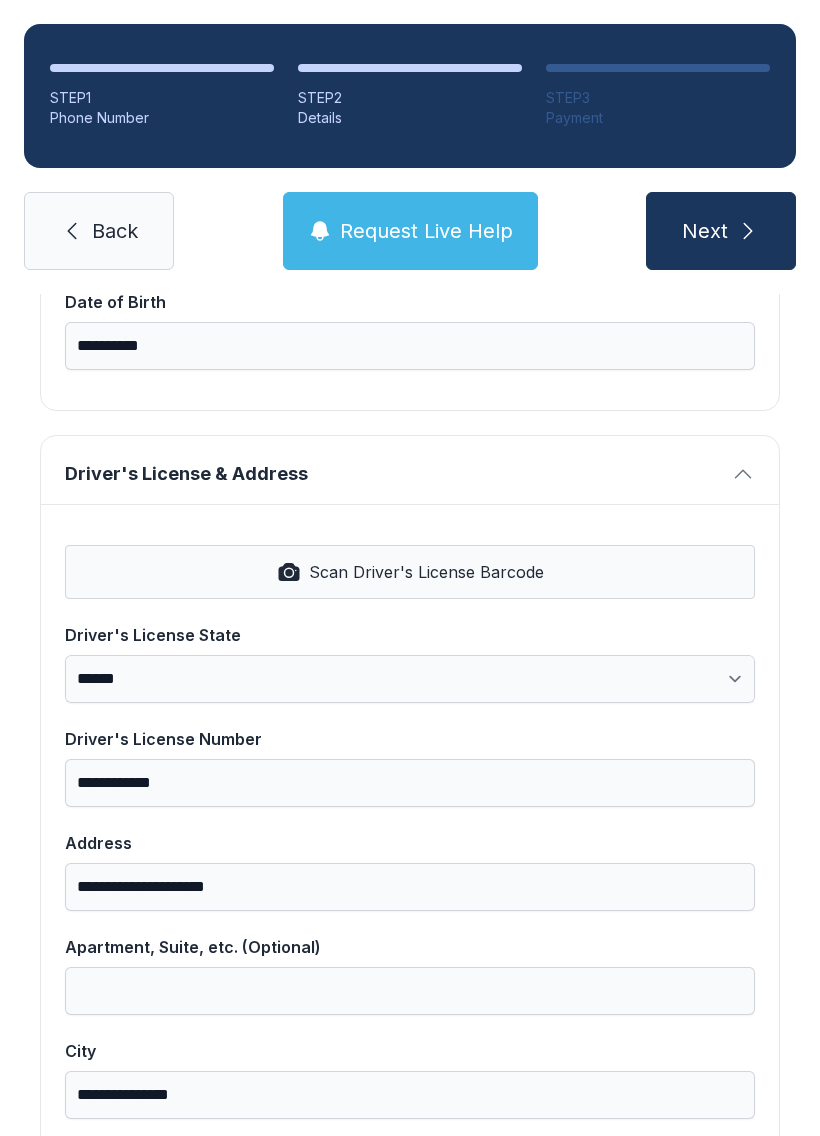 select on "**" 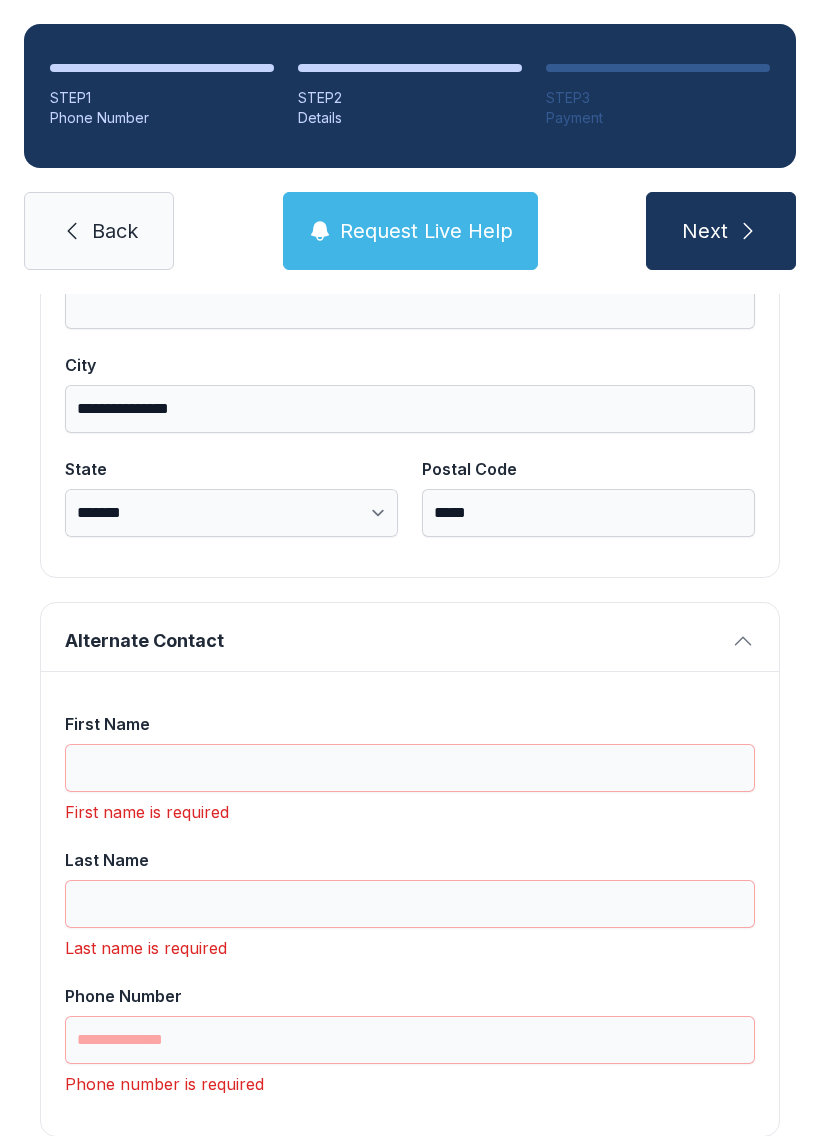 scroll, scrollTop: 1334, scrollLeft: 0, axis: vertical 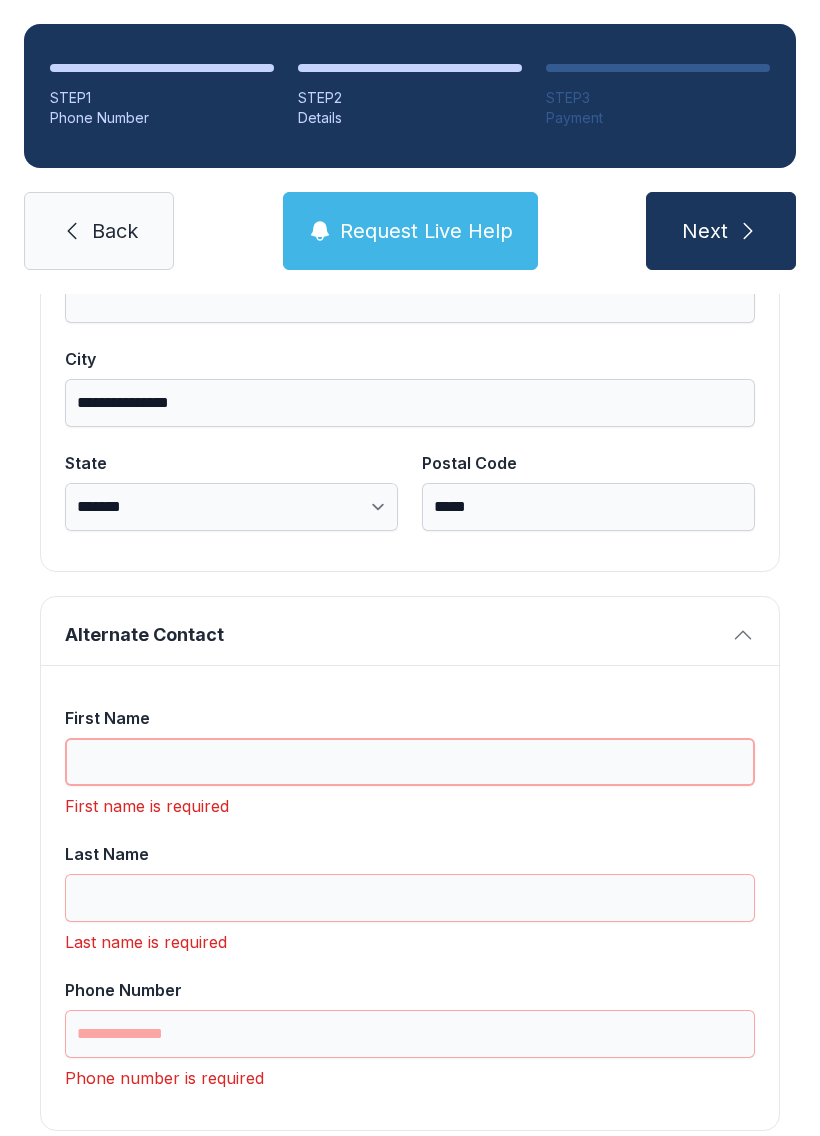click on "First Name" at bounding box center (410, 762) 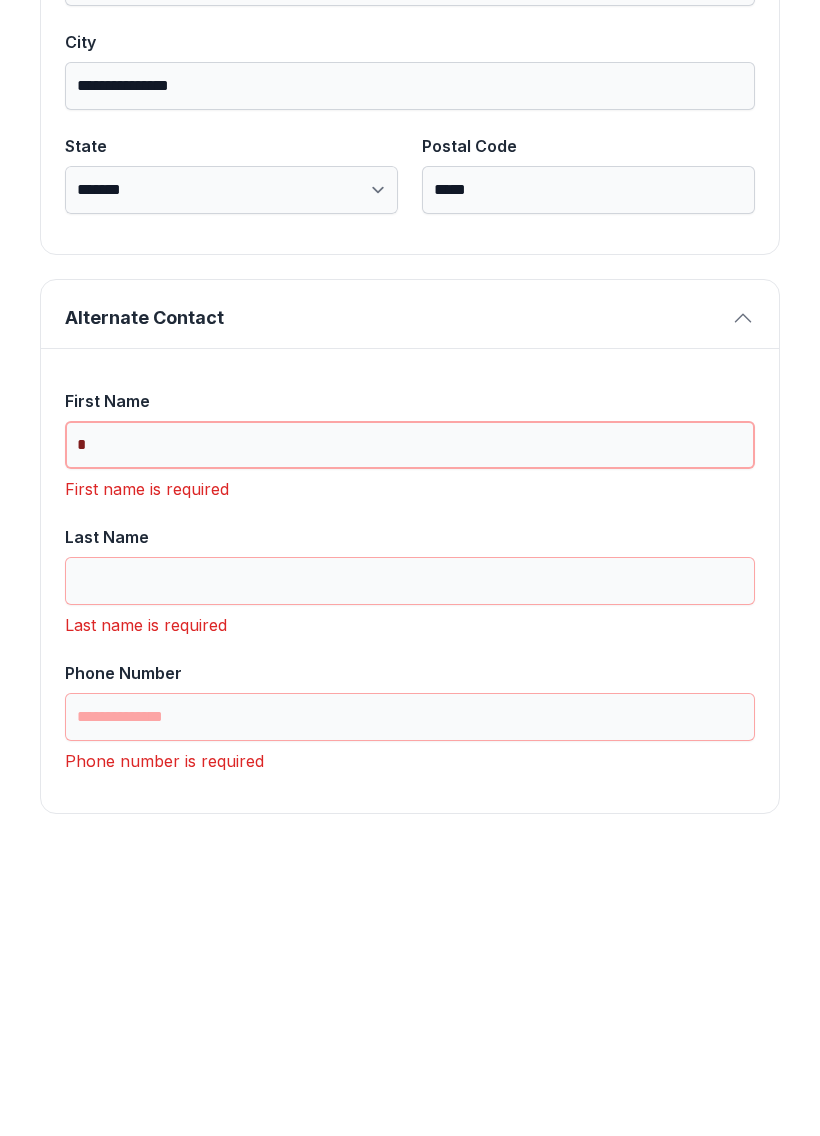 scroll, scrollTop: 1333, scrollLeft: 0, axis: vertical 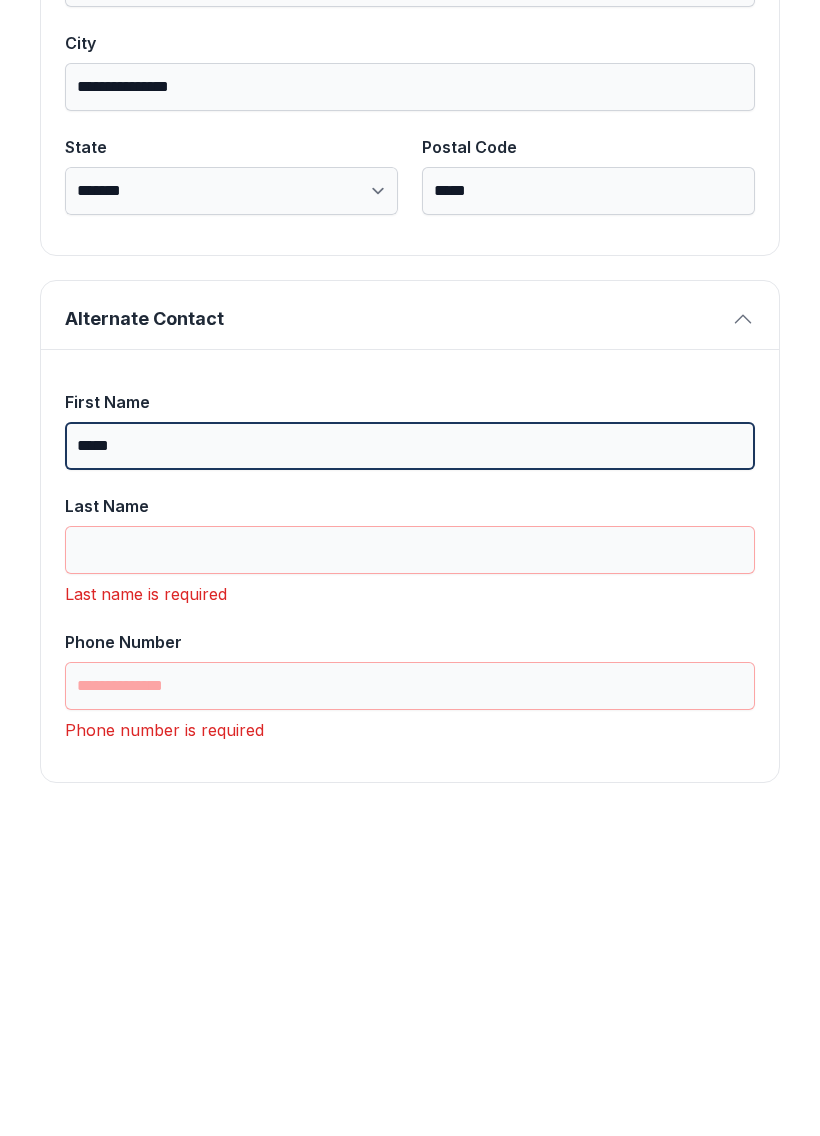 type on "*****" 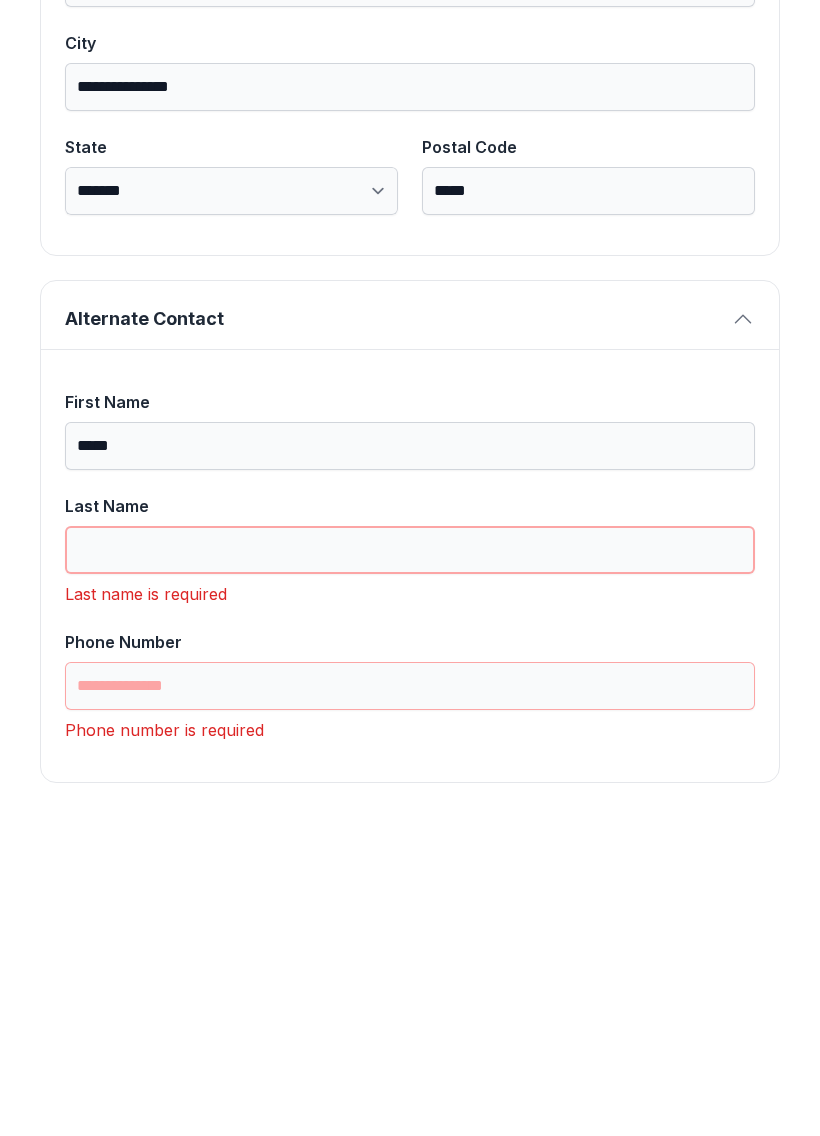 click on "Last Name" at bounding box center [410, 867] 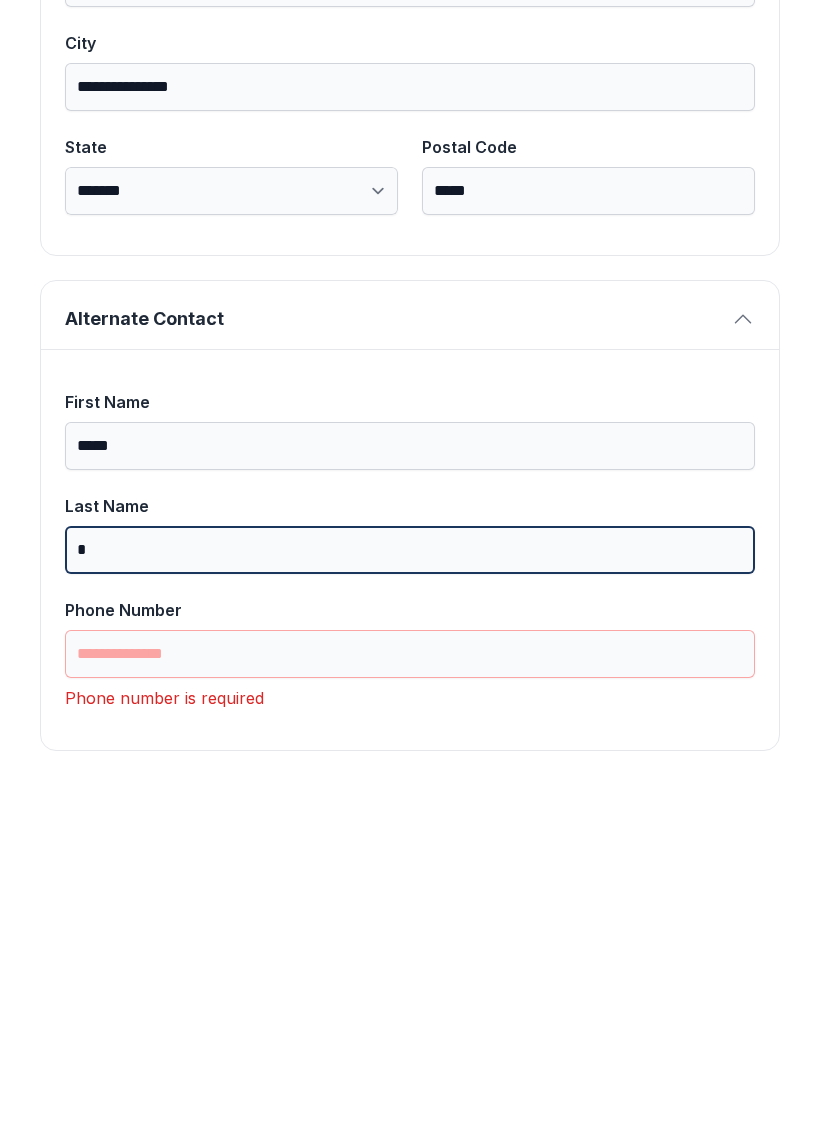scroll, scrollTop: 1301, scrollLeft: 0, axis: vertical 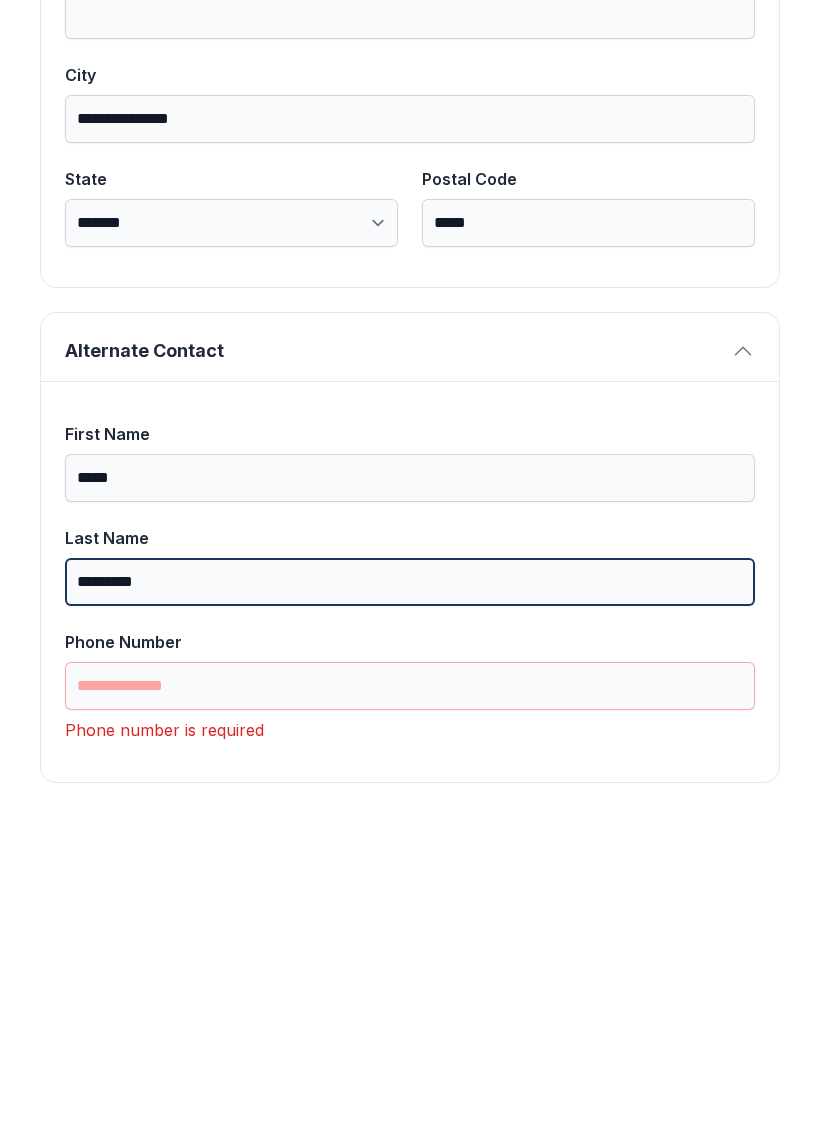 type on "*********" 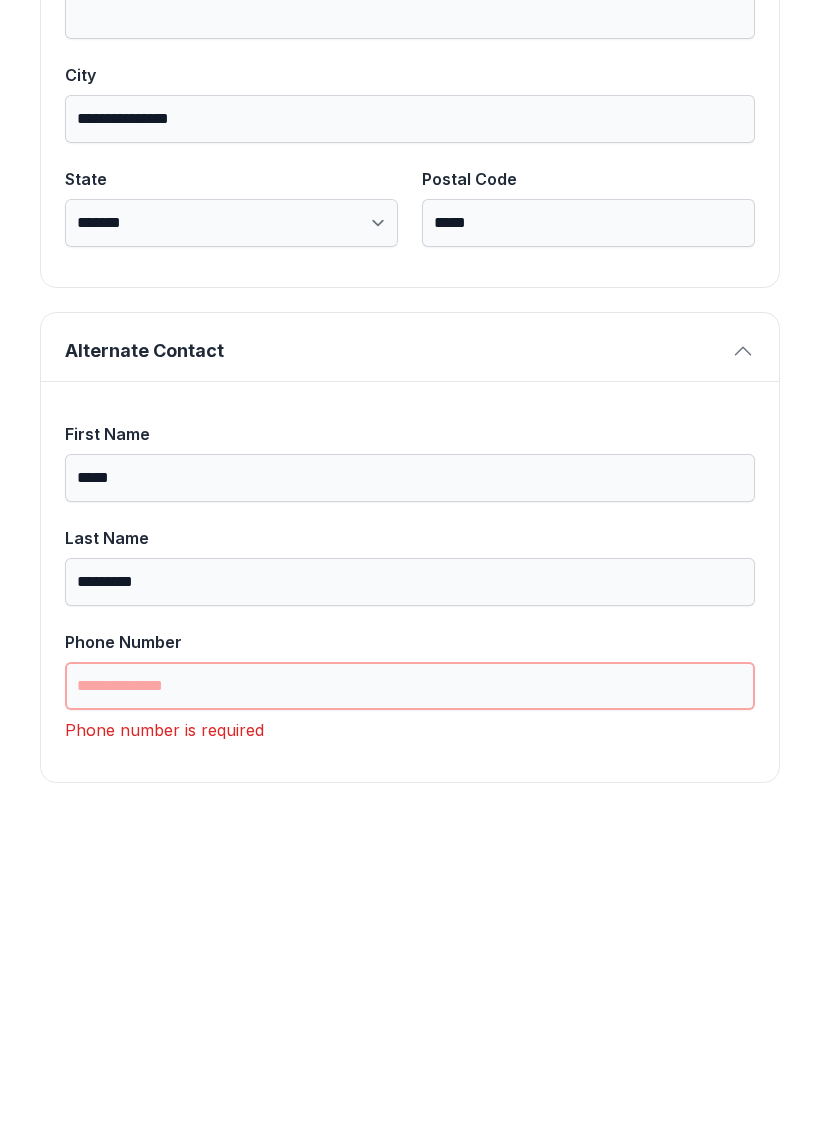 click on "Phone Number" at bounding box center [410, 1003] 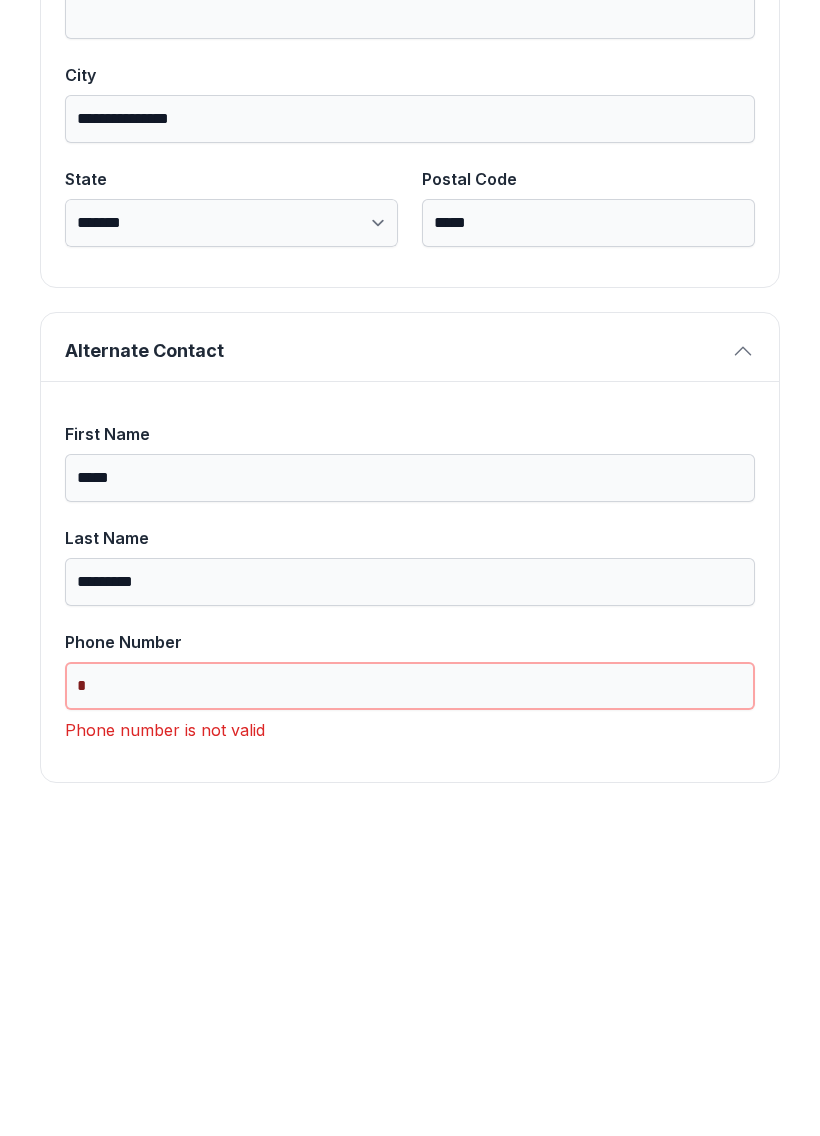click on "*" at bounding box center [410, 1003] 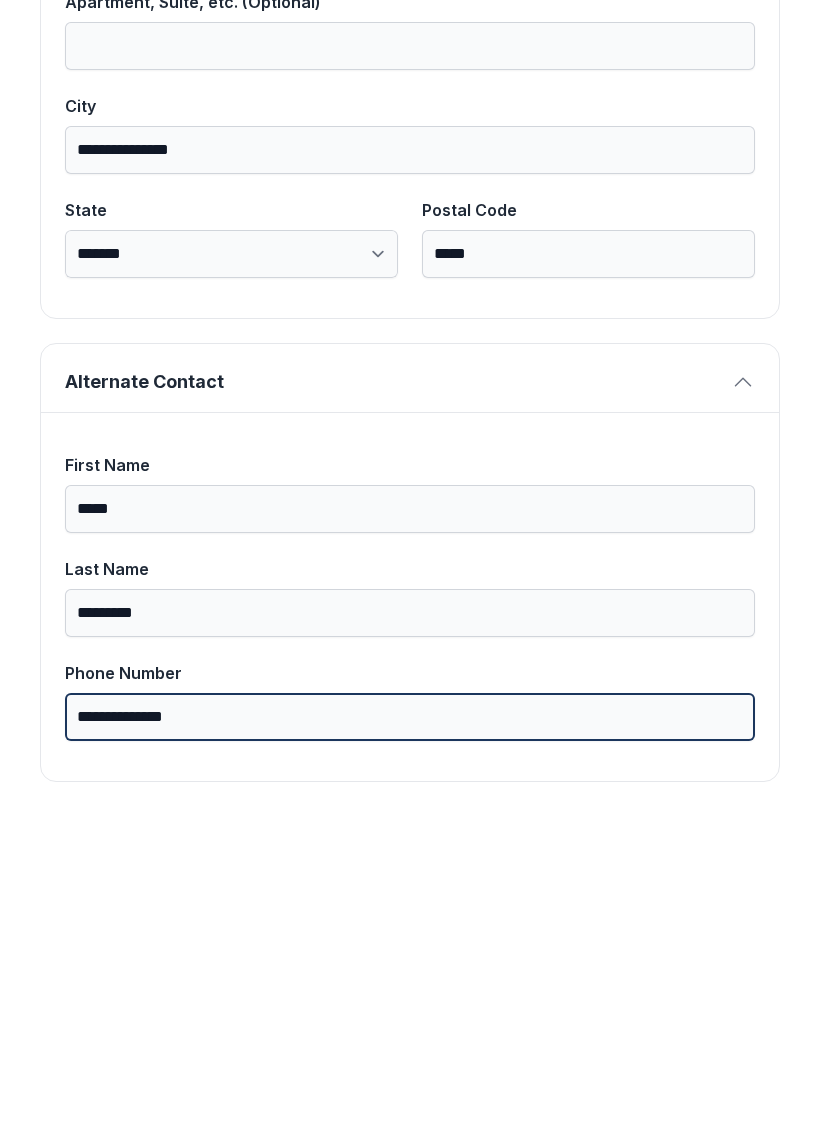 scroll, scrollTop: 1269, scrollLeft: 0, axis: vertical 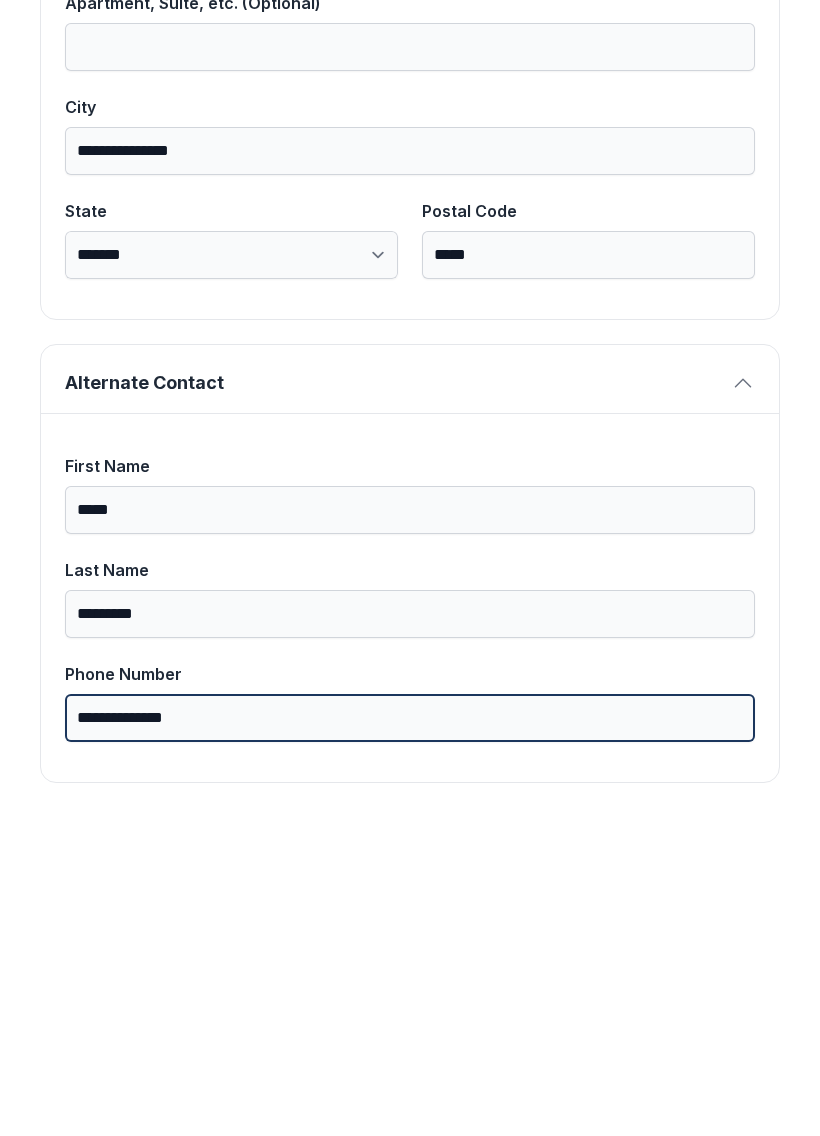 type on "**********" 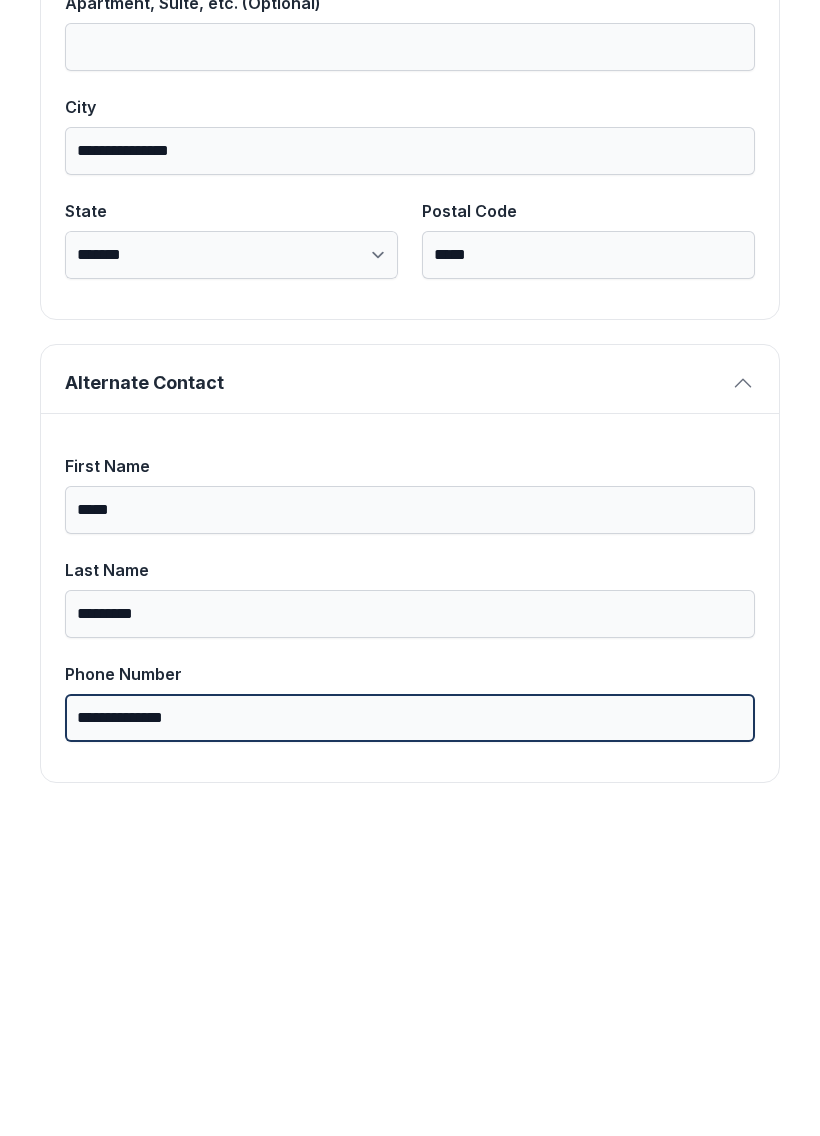 scroll, scrollTop: 180, scrollLeft: 0, axis: vertical 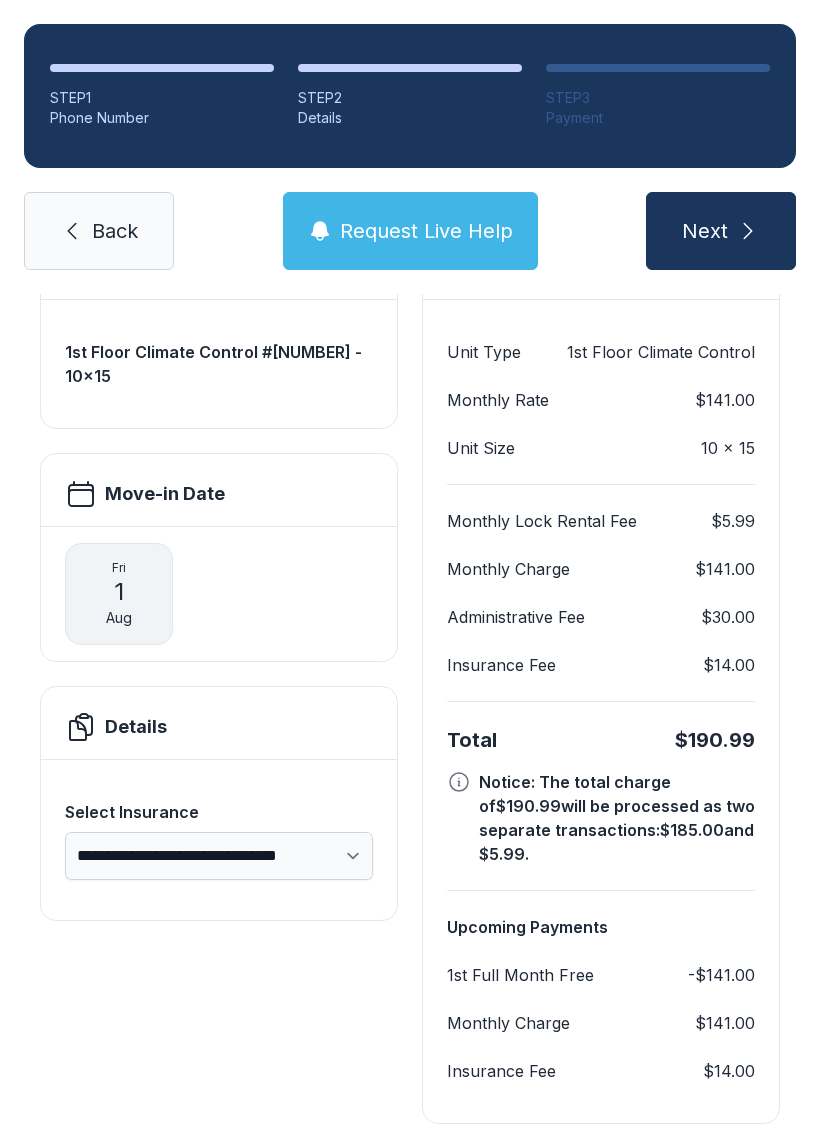 click on "Next" at bounding box center (705, 231) 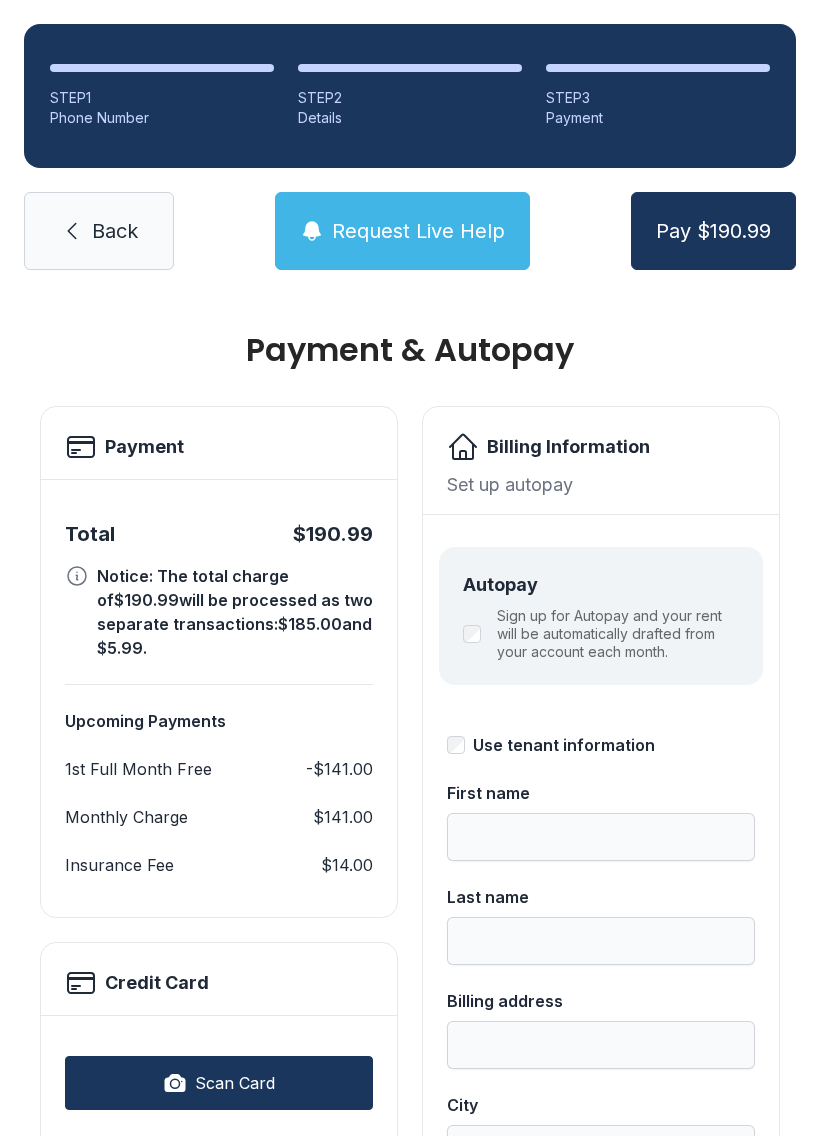 click on "Pay $190.99" at bounding box center (713, 231) 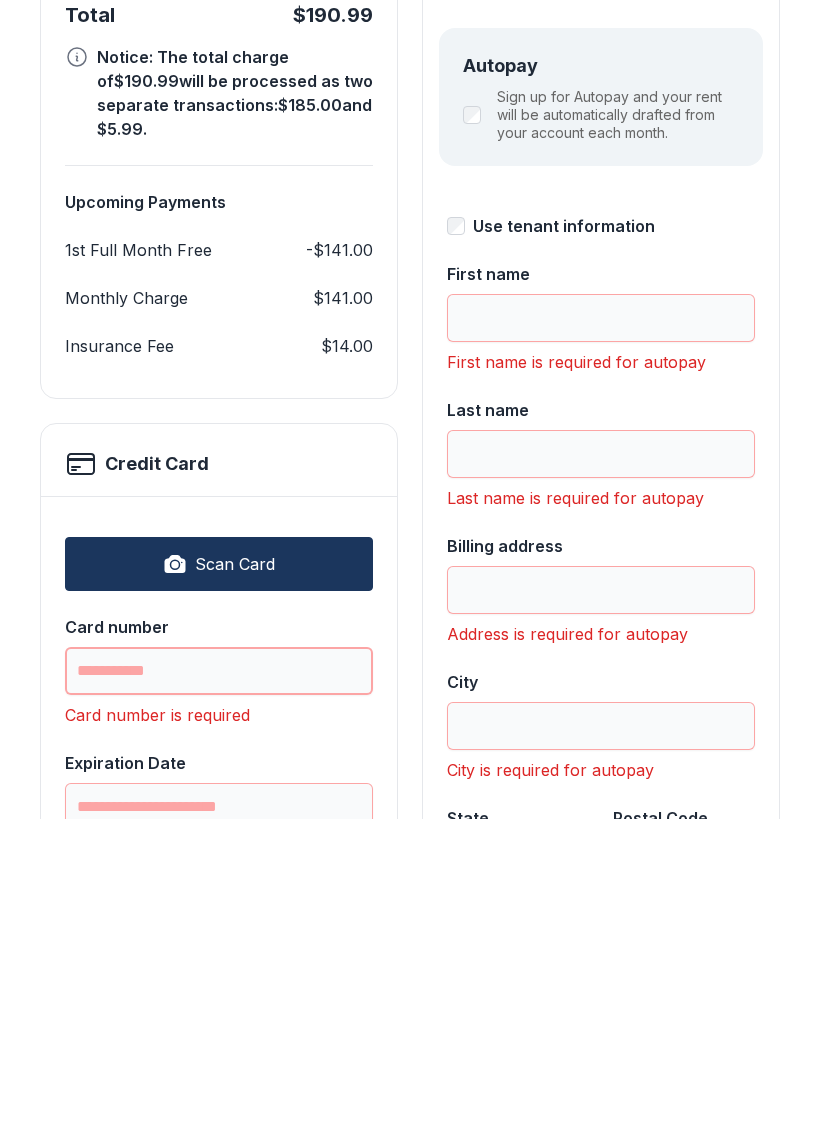 scroll, scrollTop: 203, scrollLeft: 0, axis: vertical 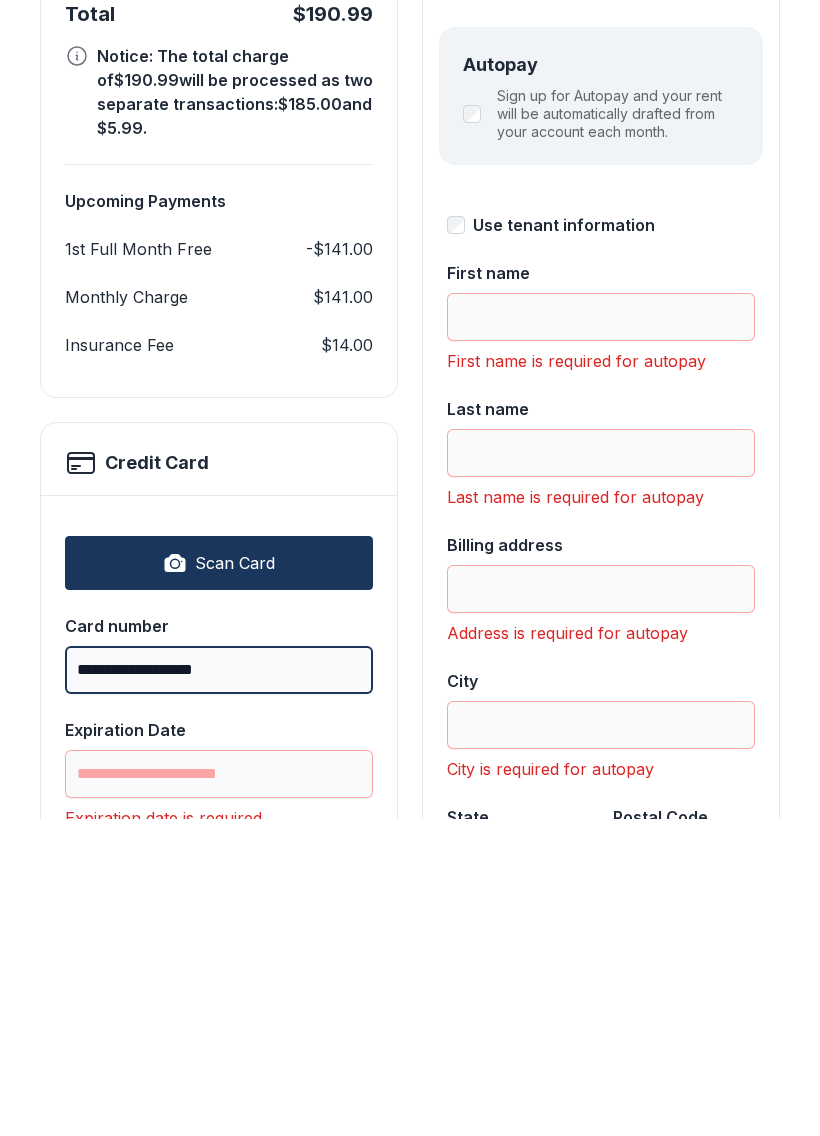 type on "**********" 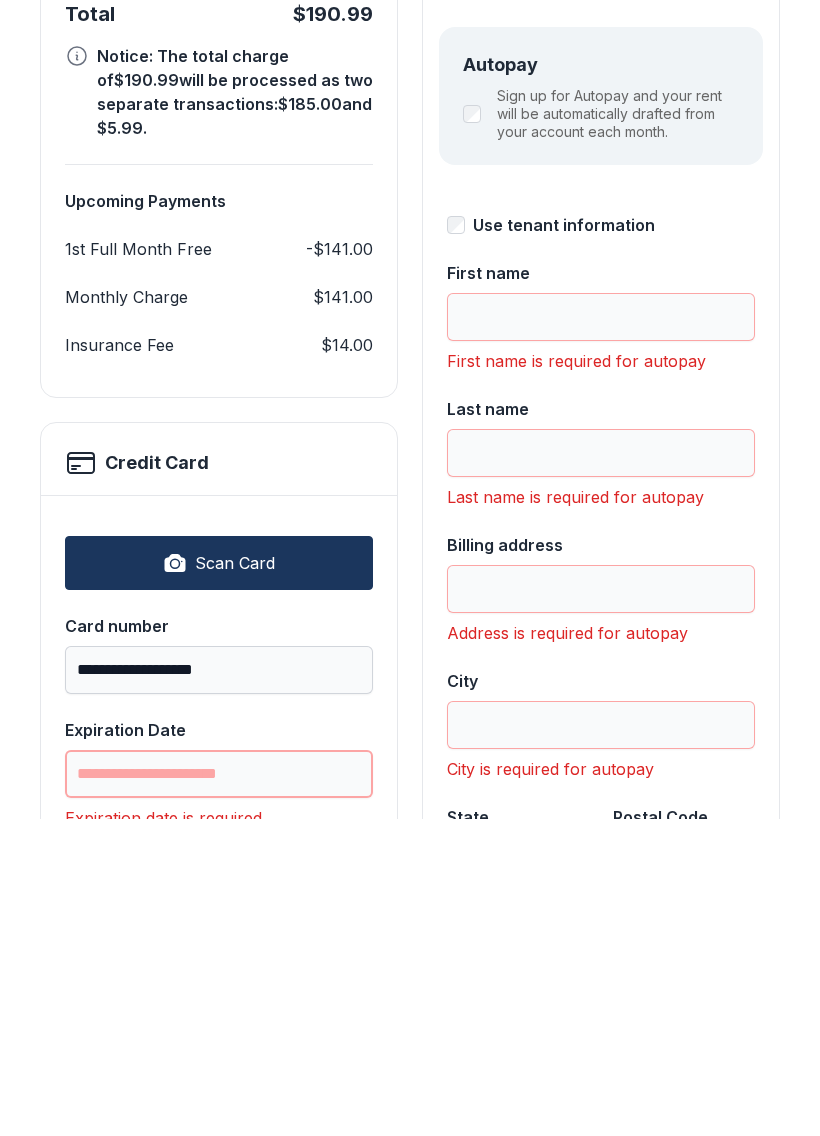 click on "Expiration Date" at bounding box center (219, 1091) 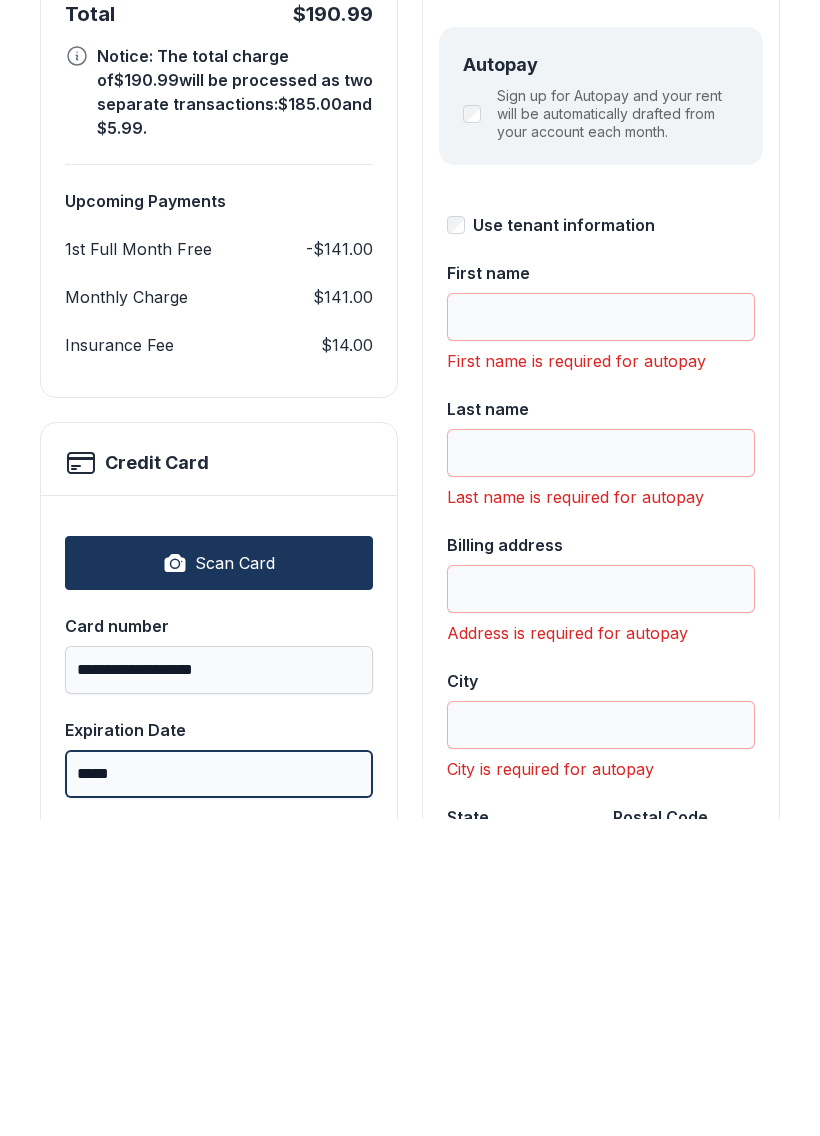 type on "*****" 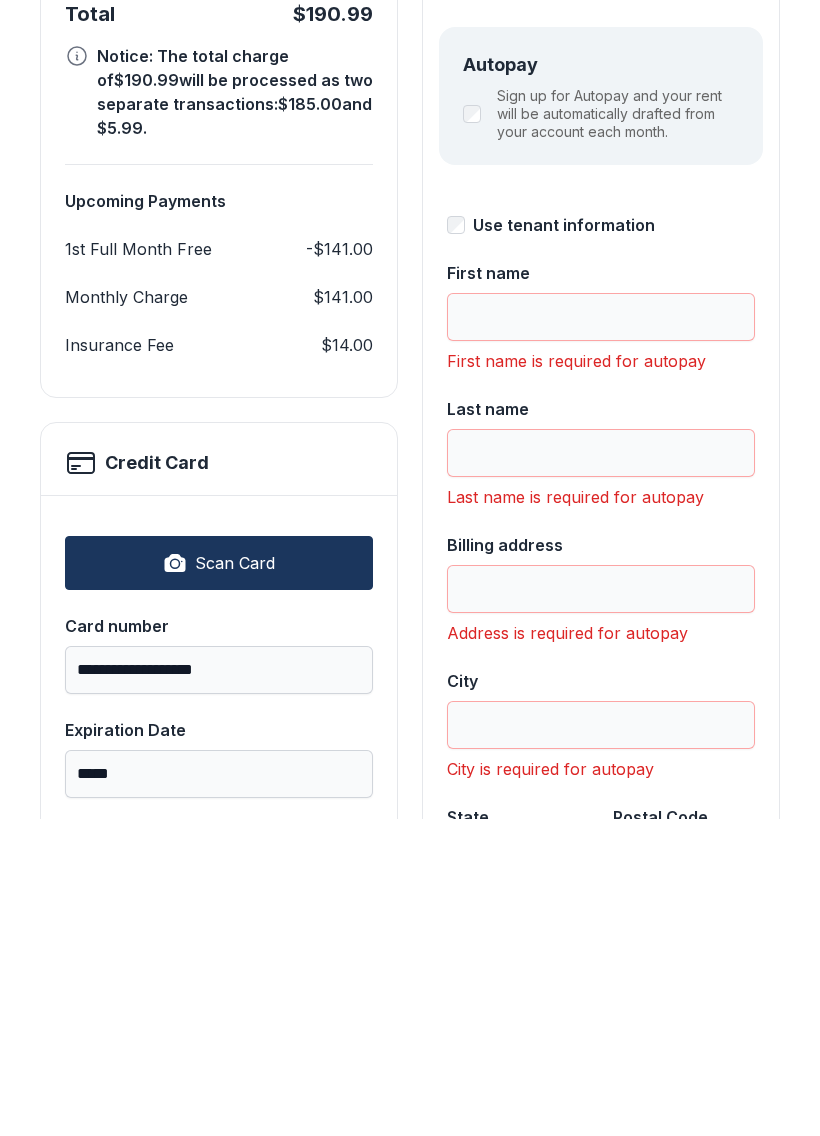 click on "Security code" at bounding box center [219, 1195] 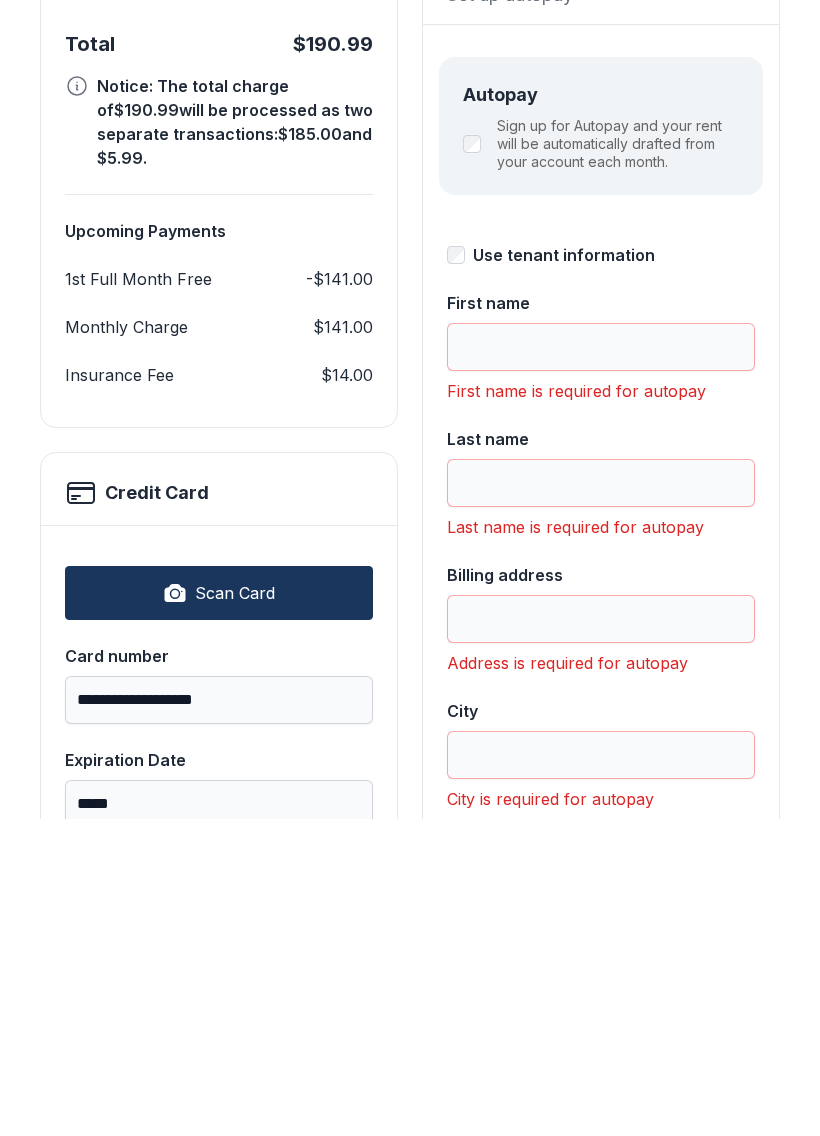 scroll, scrollTop: 171, scrollLeft: 0, axis: vertical 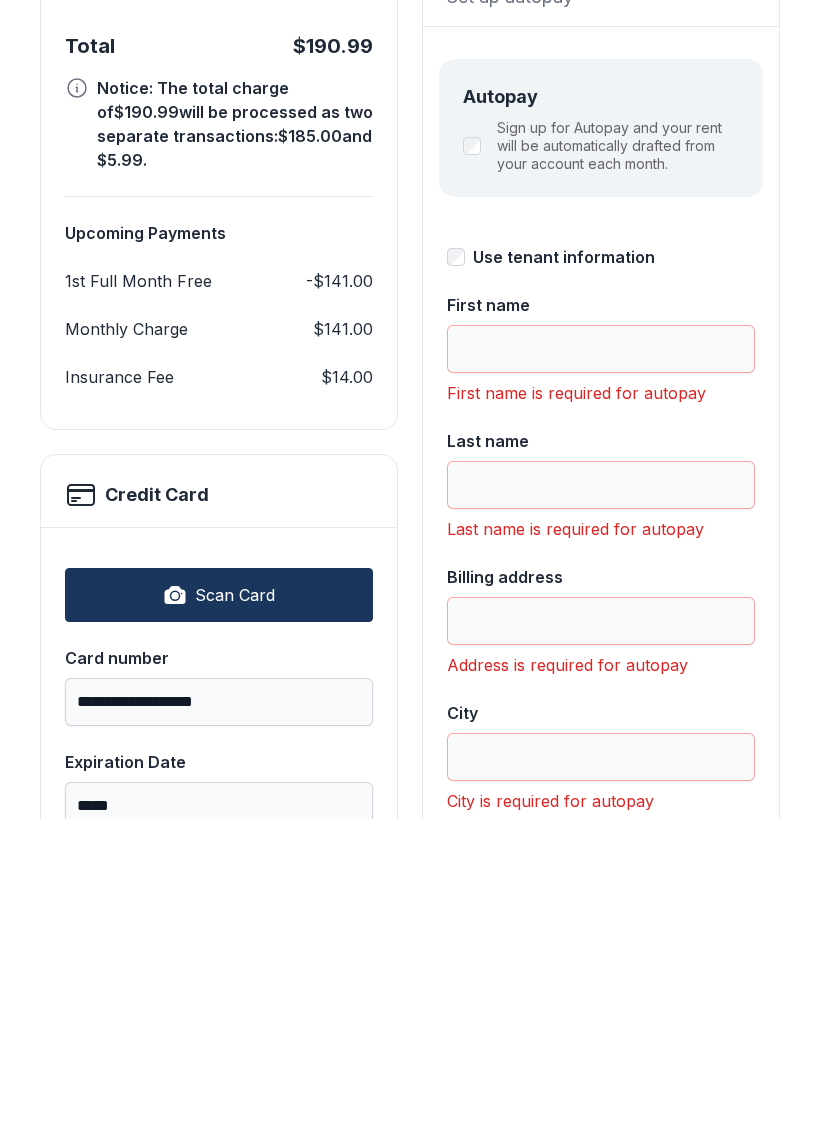 type on "***" 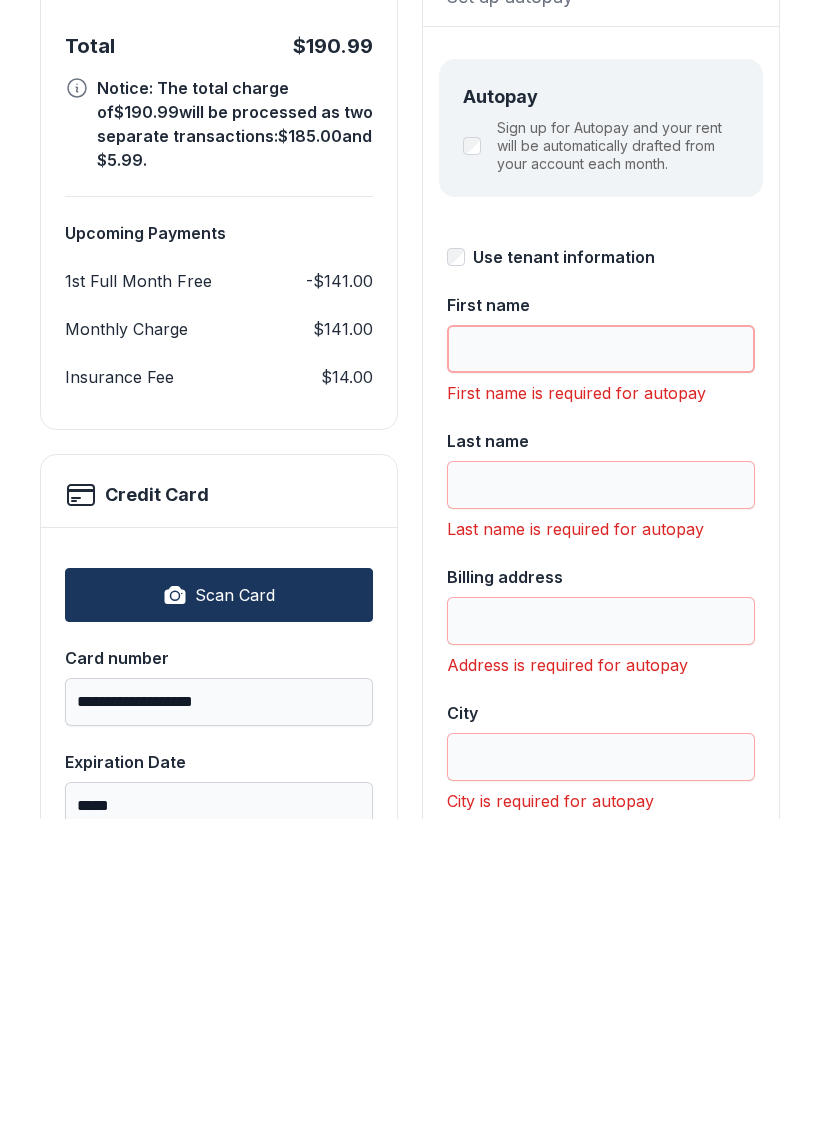 click on "First name" at bounding box center (601, 666) 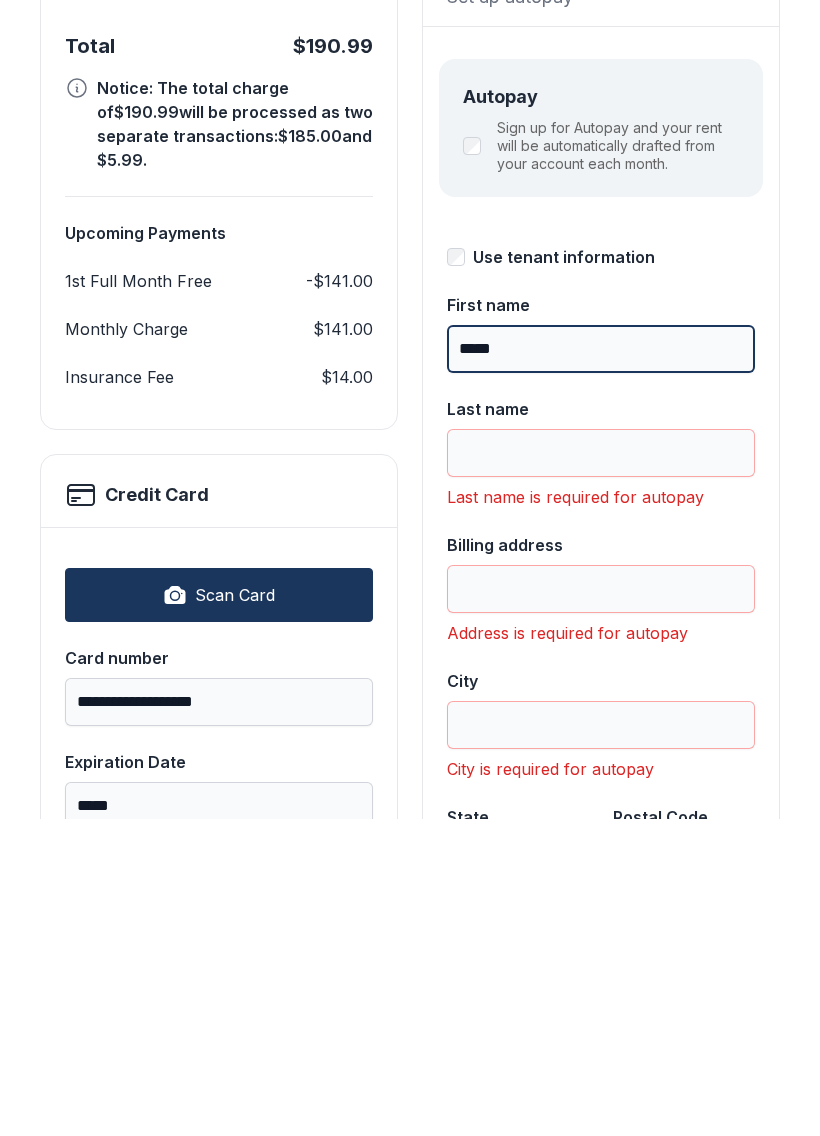 type on "*****" 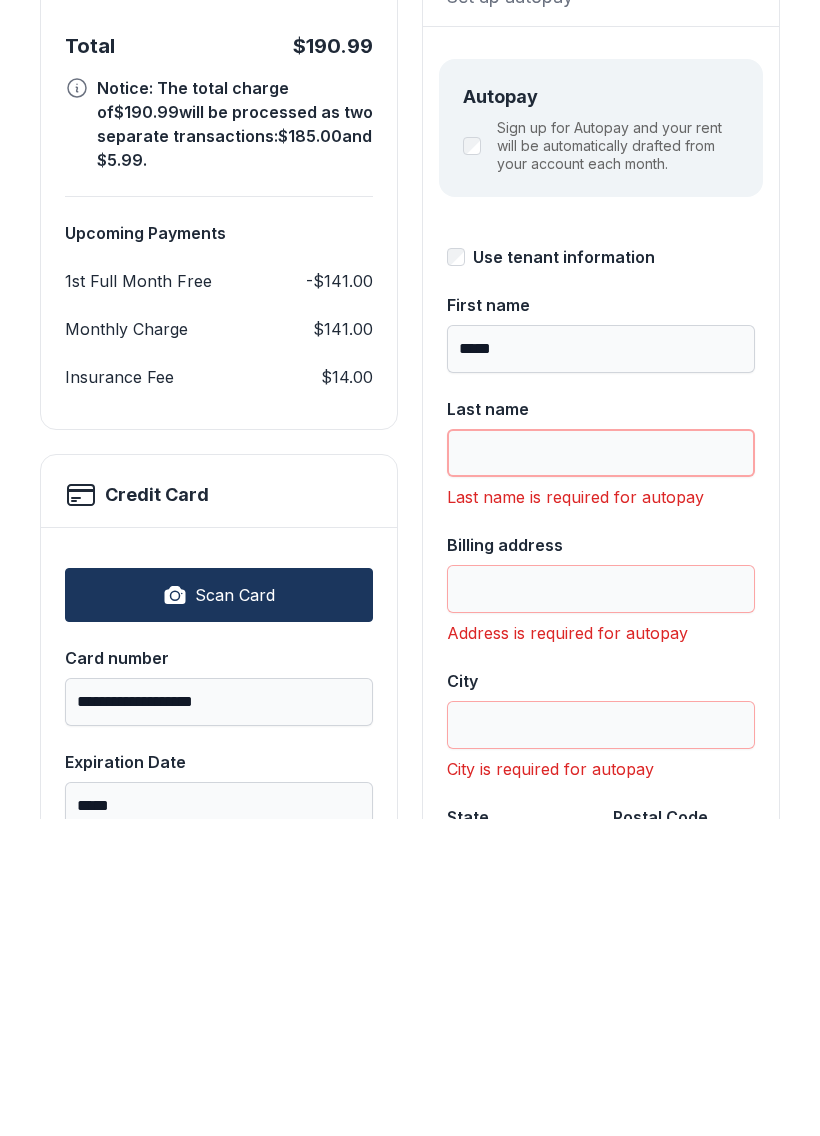 click on "Last name" at bounding box center [601, 770] 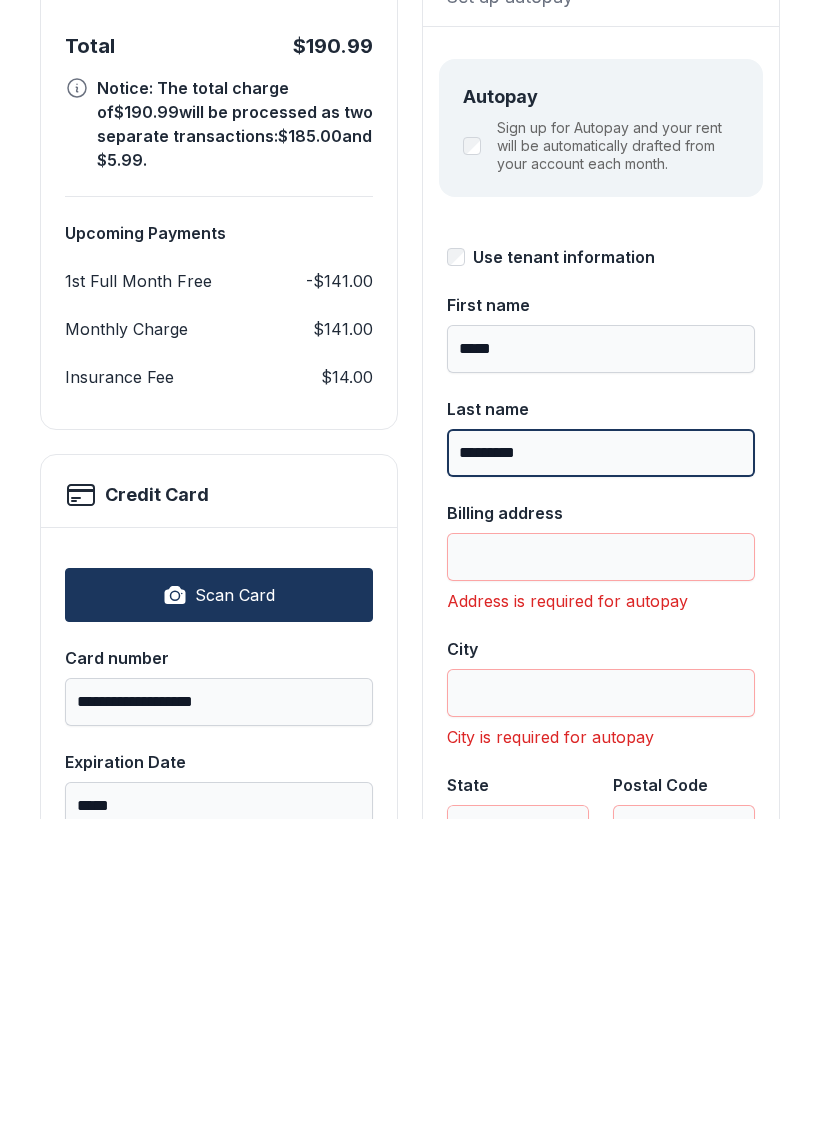 type on "*********" 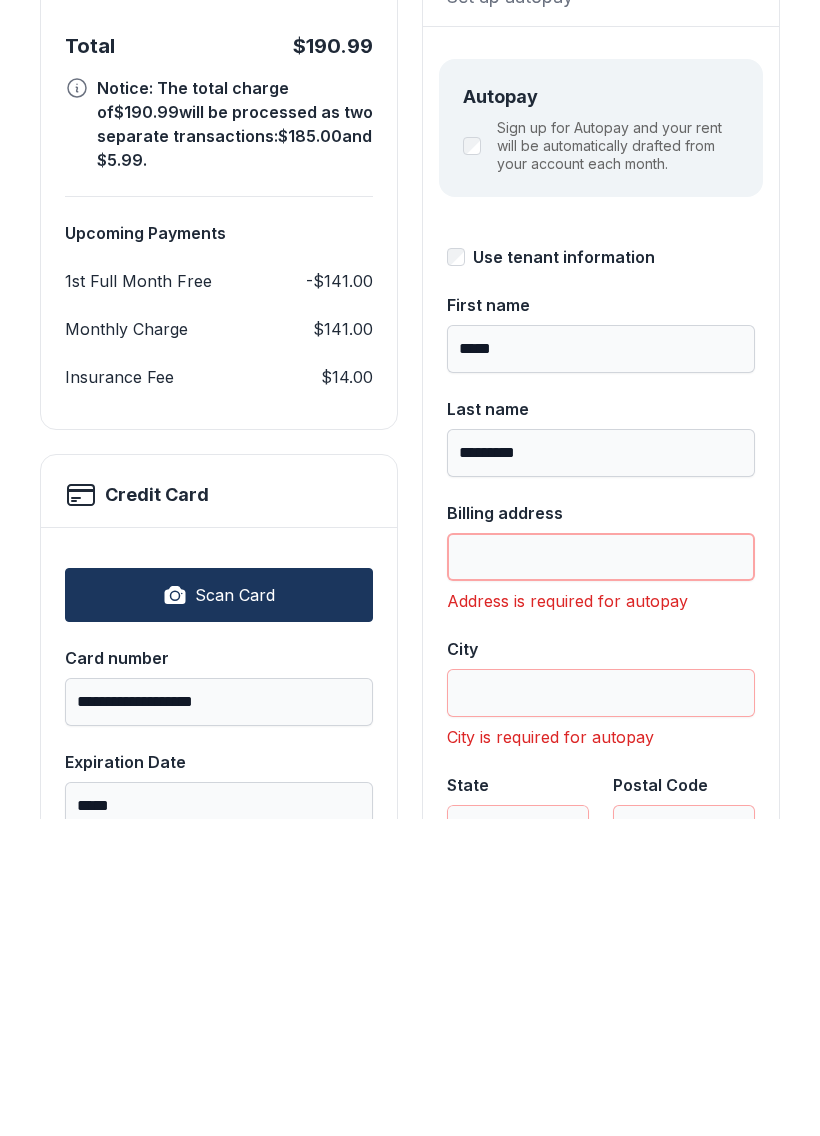 click on "Billing address" at bounding box center [601, 874] 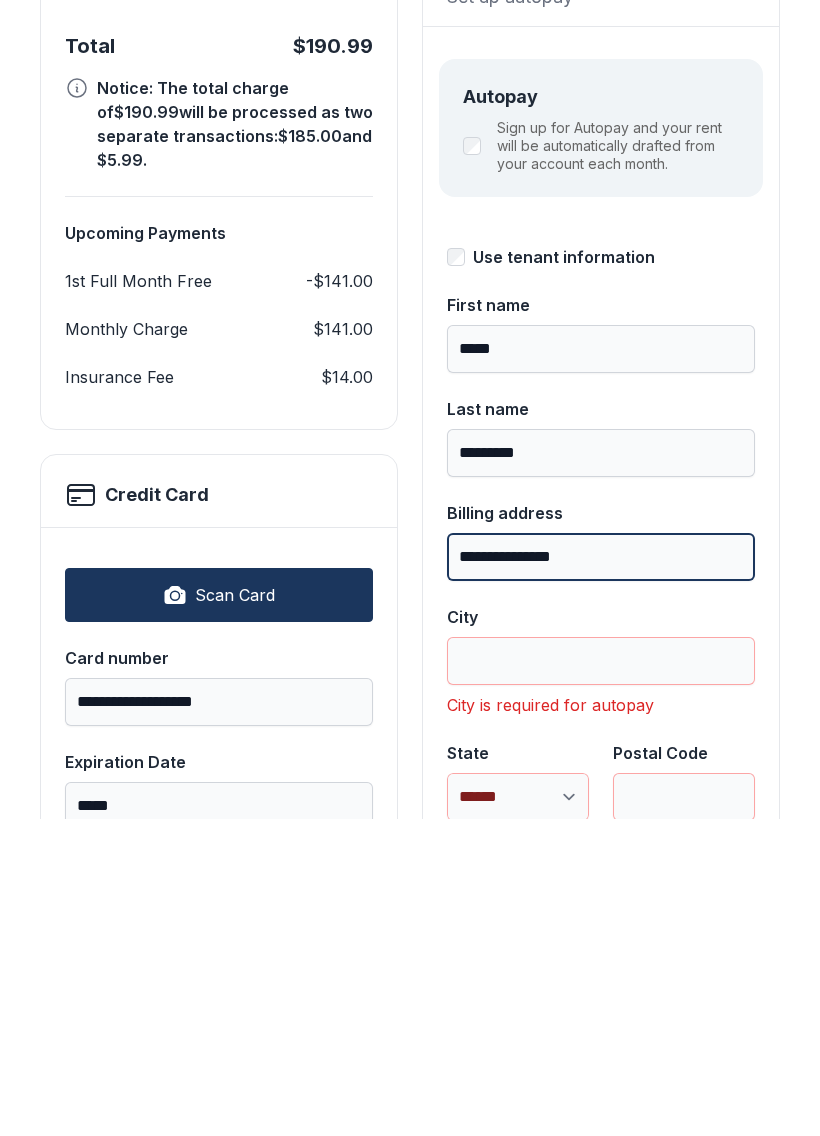 type on "**********" 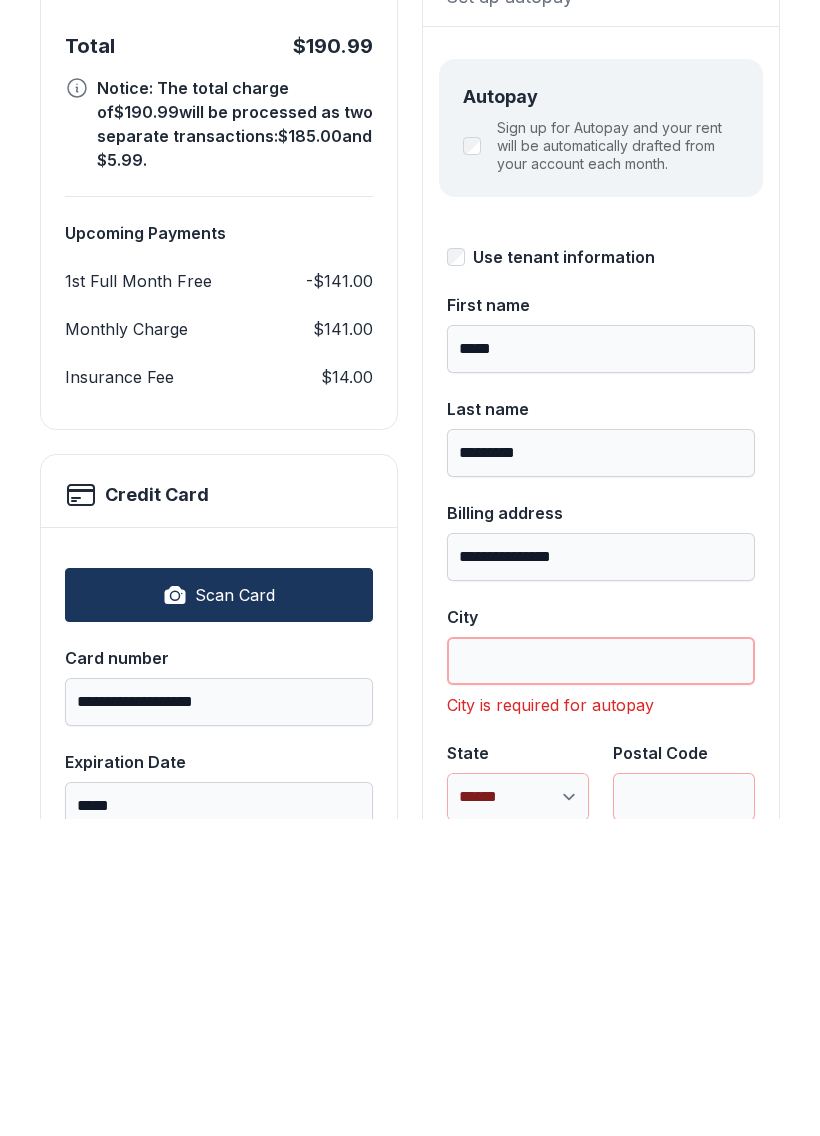 click on "City" at bounding box center (601, 978) 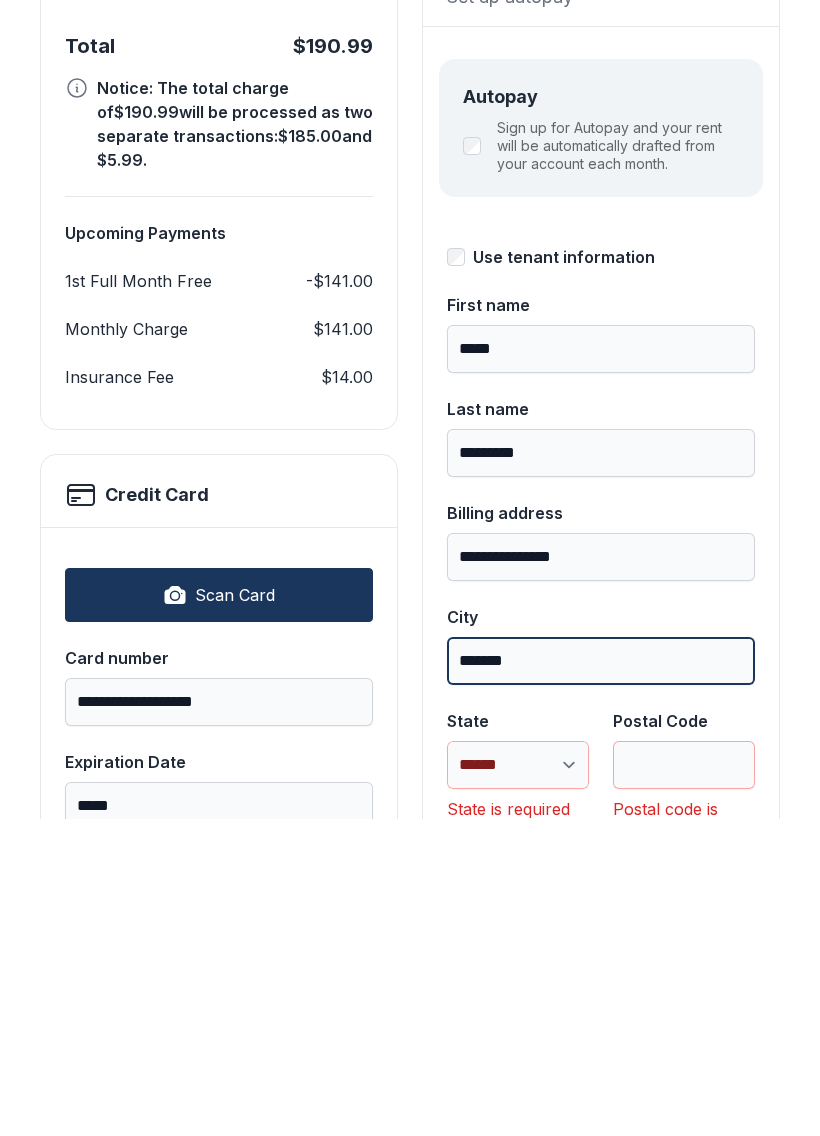 type on "*******" 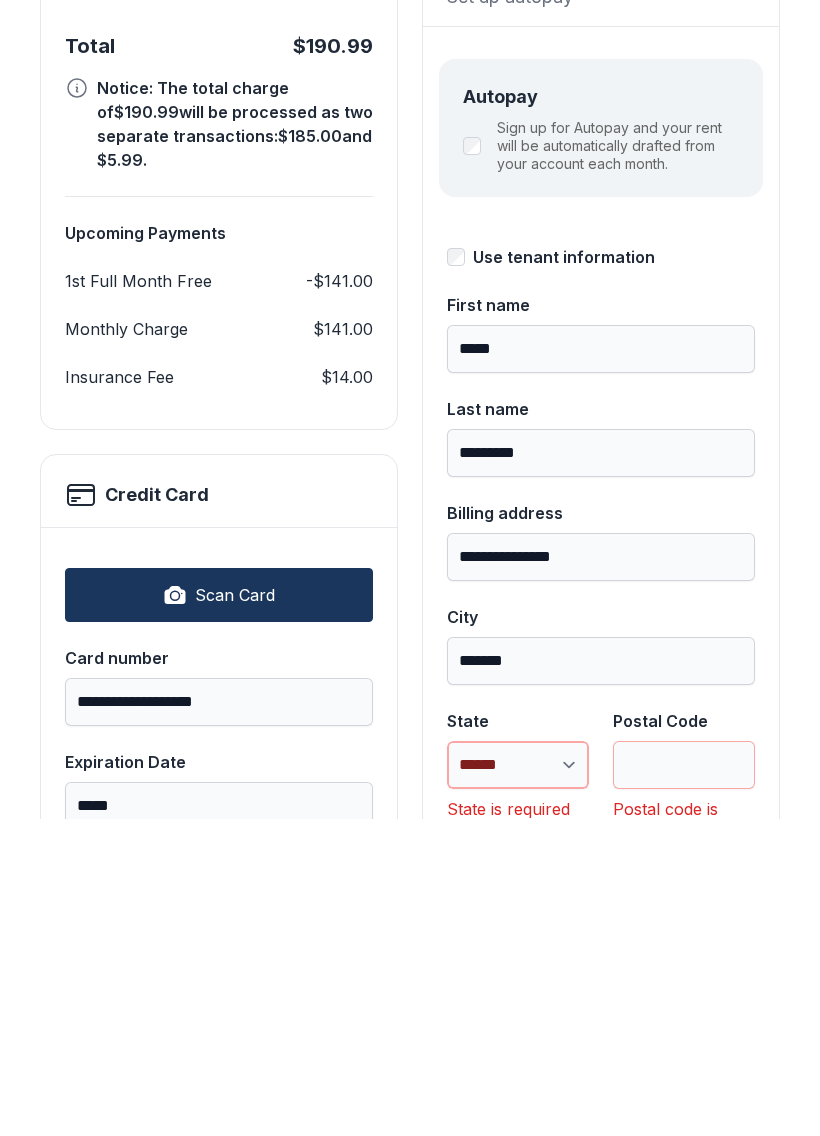 click on "**********" at bounding box center [518, 1082] 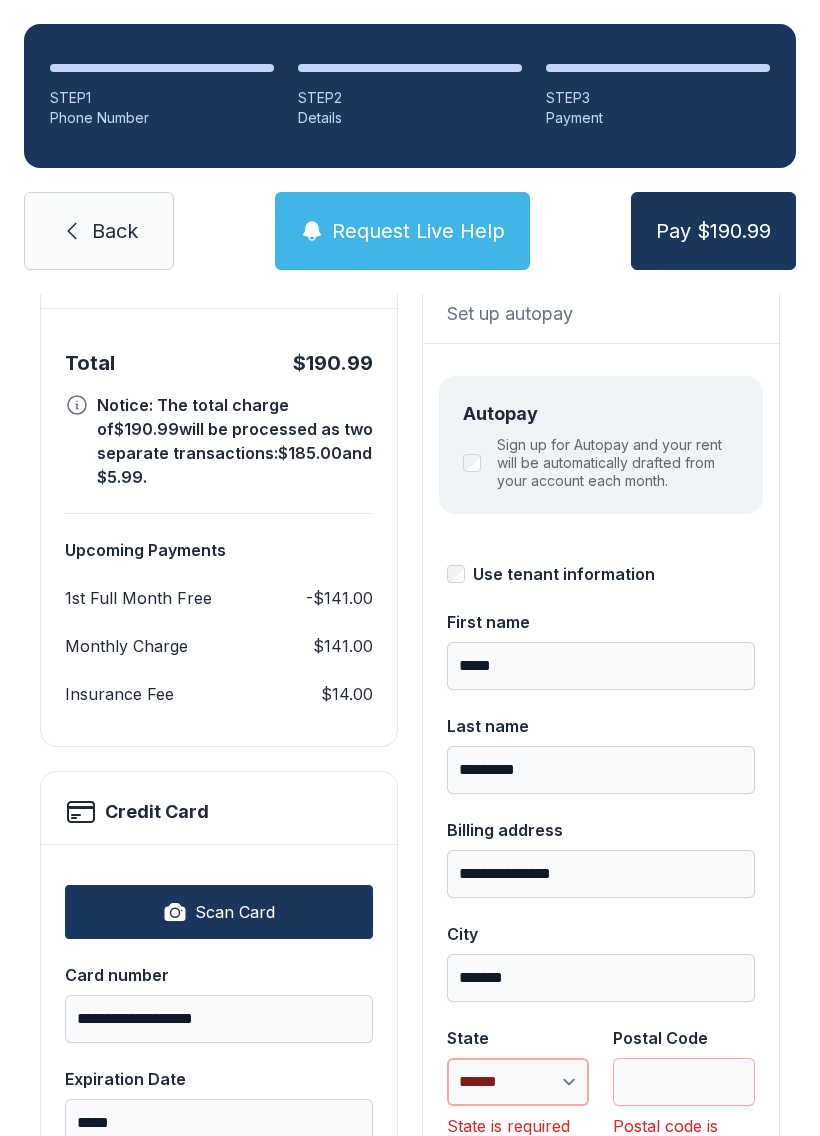 select on "**" 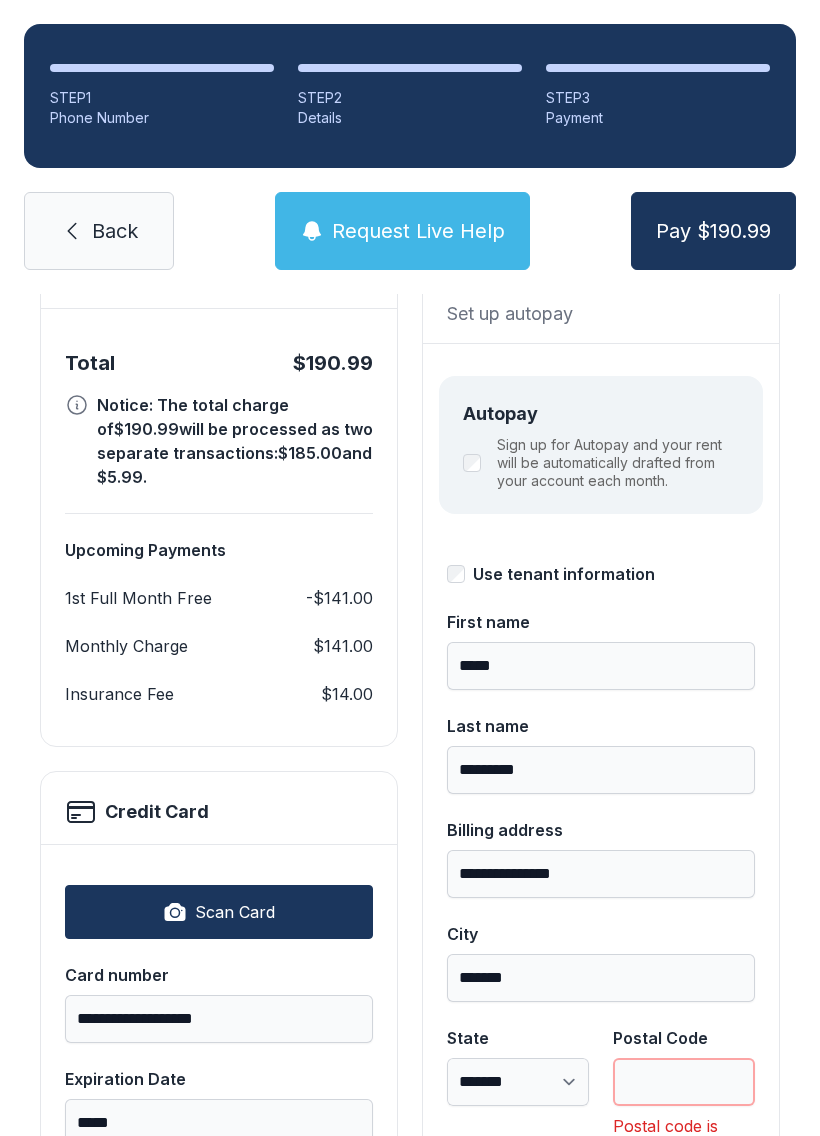 click on "Postal Code" at bounding box center (684, 1082) 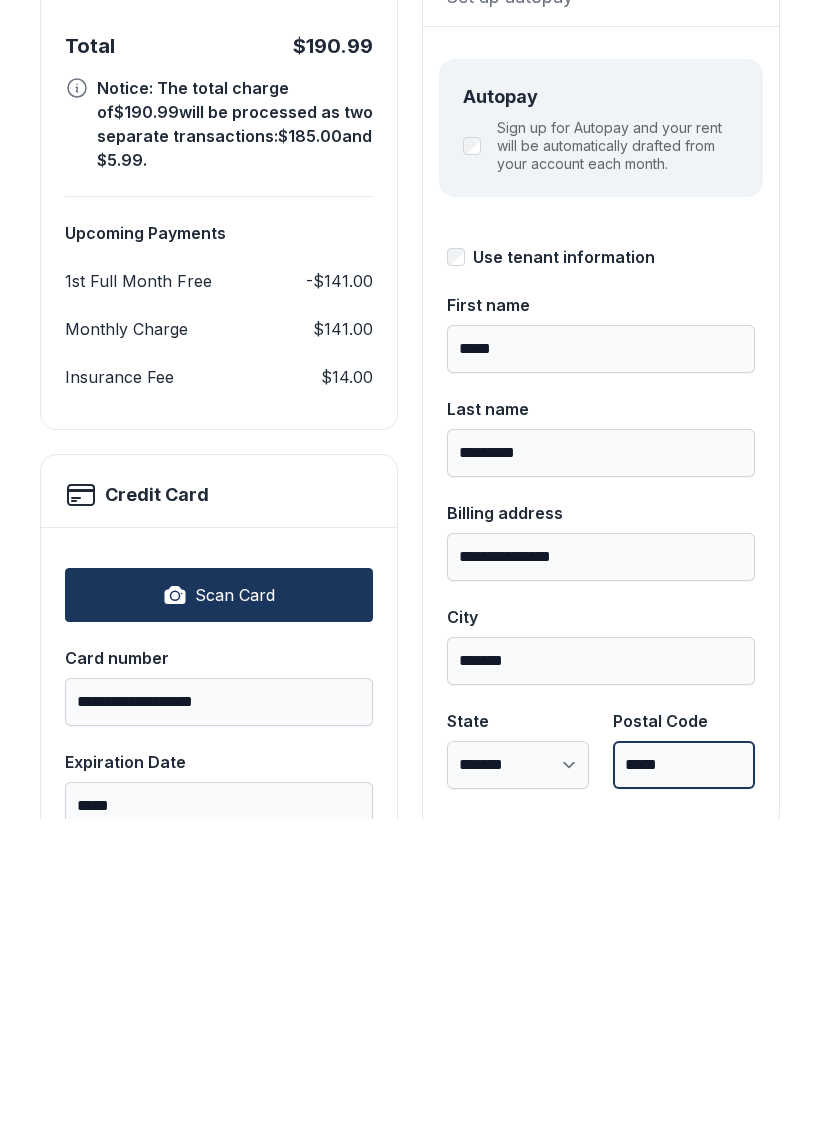 type on "*****" 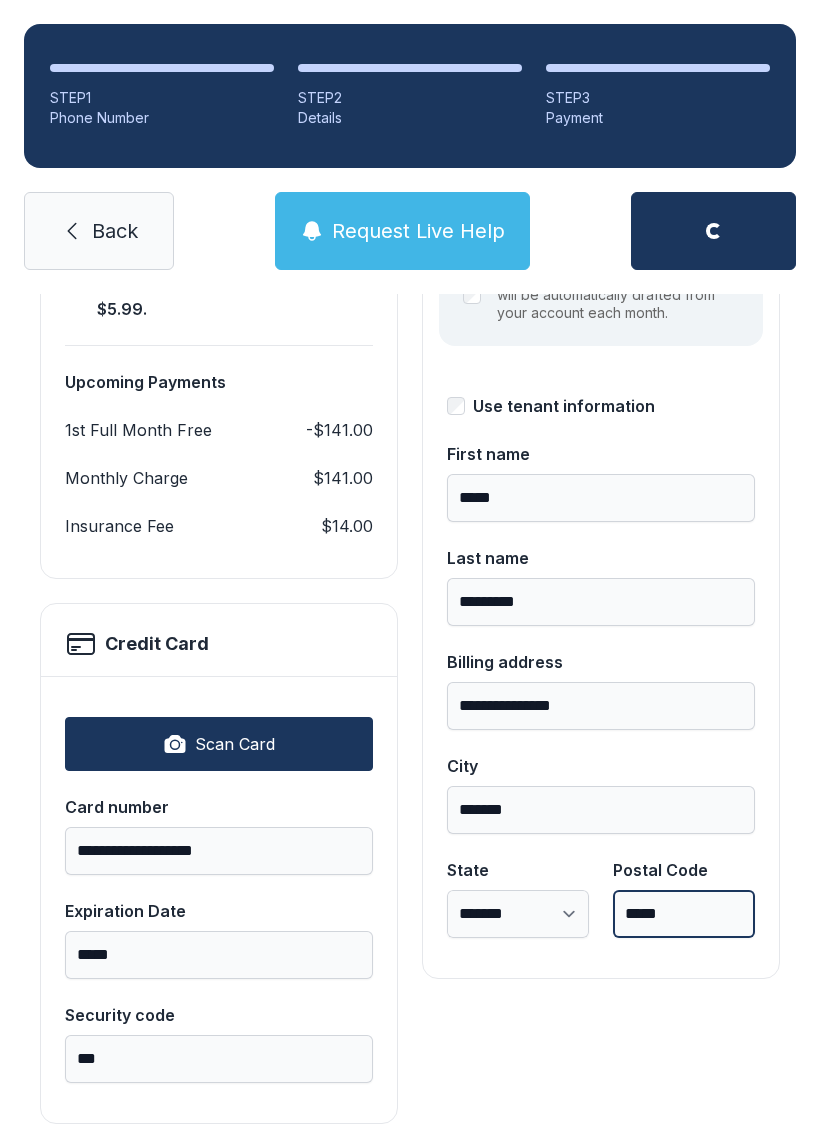 scroll, scrollTop: 339, scrollLeft: 0, axis: vertical 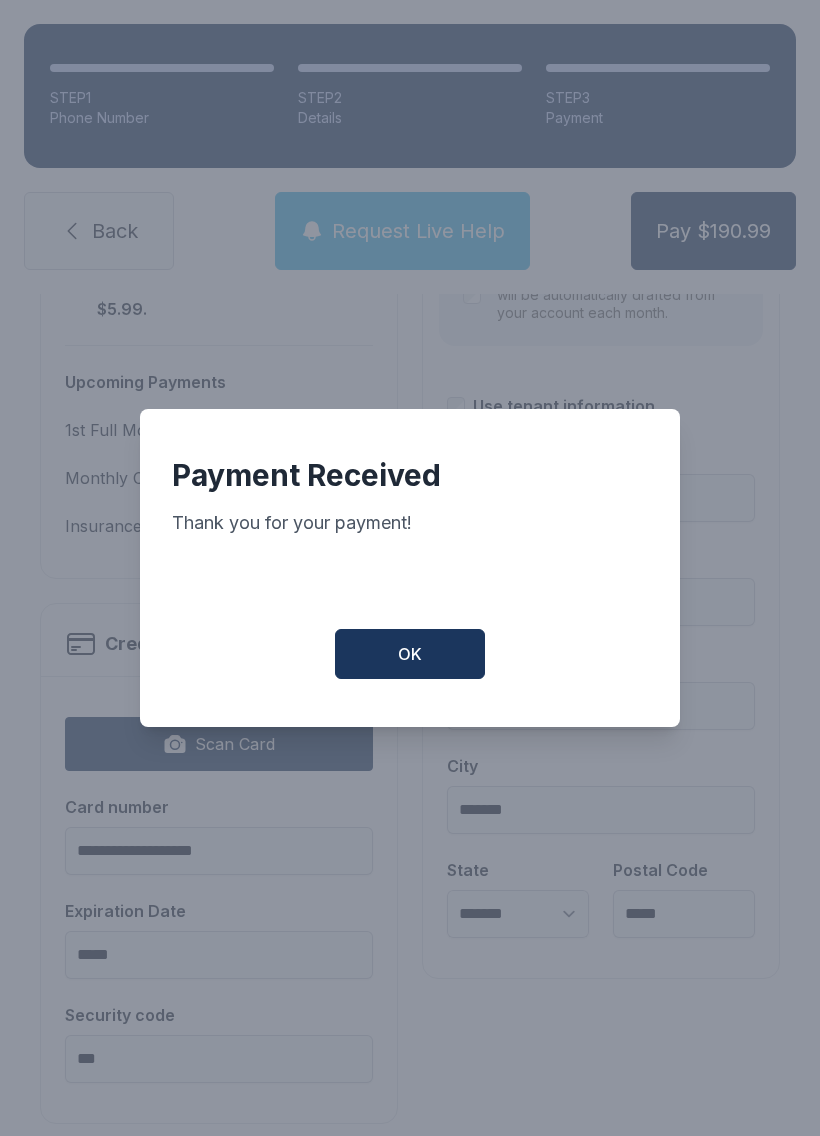 click on "OK" at bounding box center (410, 654) 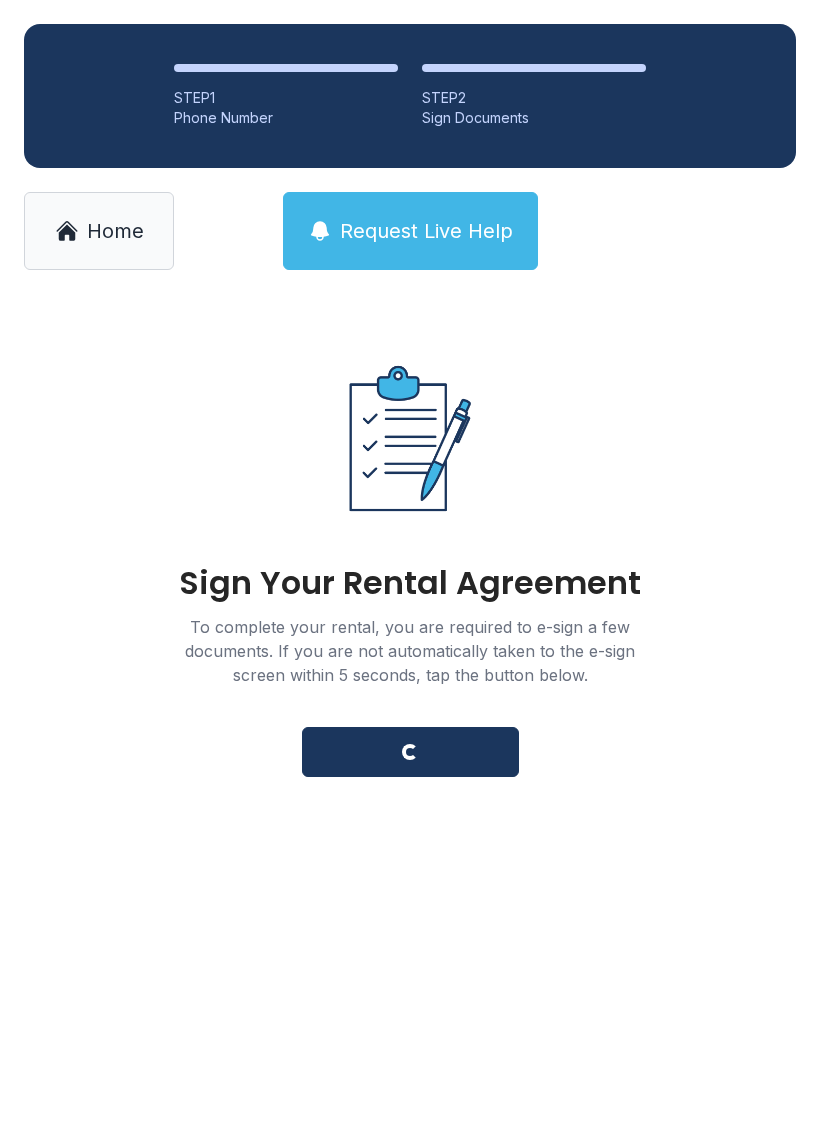scroll, scrollTop: 0, scrollLeft: 0, axis: both 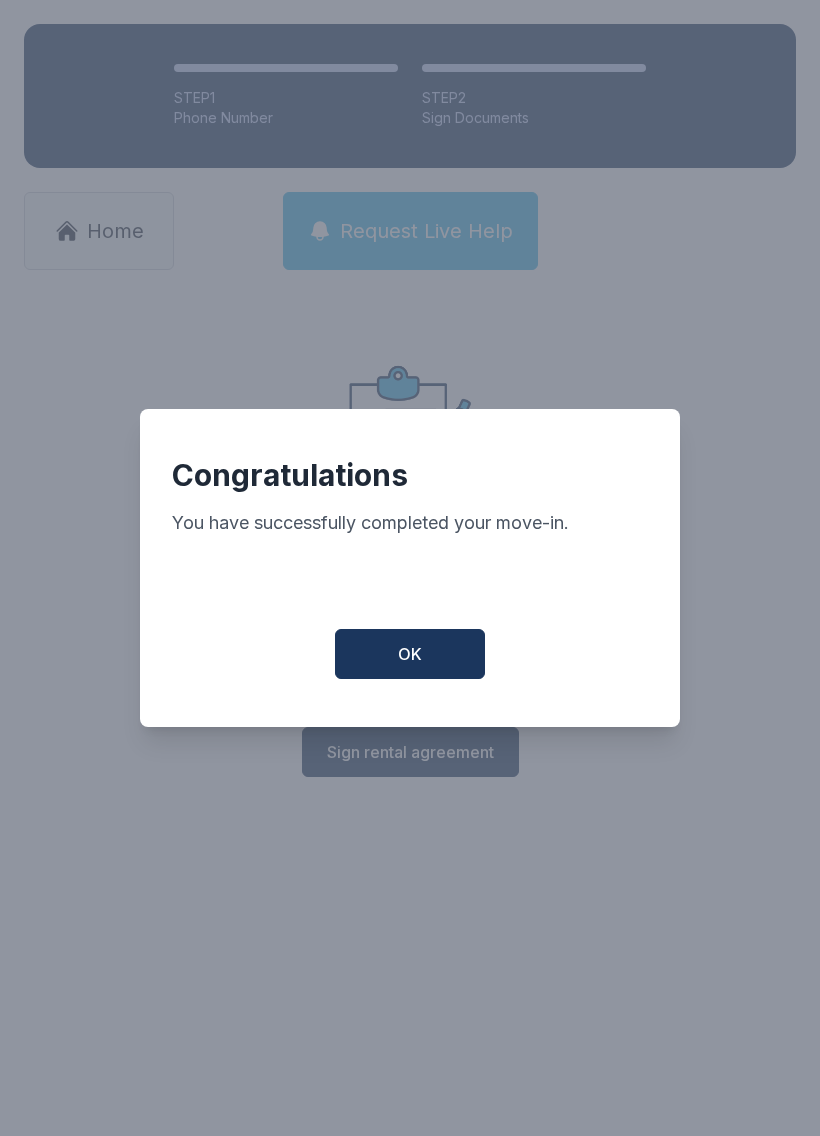 click on "OK" at bounding box center (410, 654) 